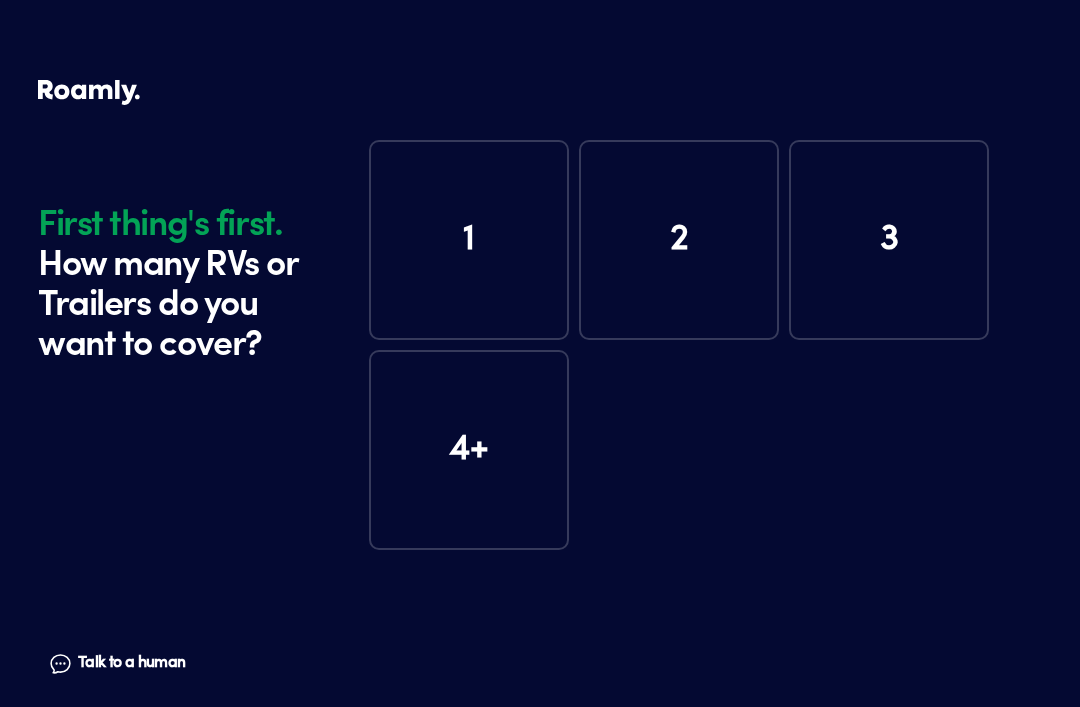 scroll, scrollTop: 0, scrollLeft: 0, axis: both 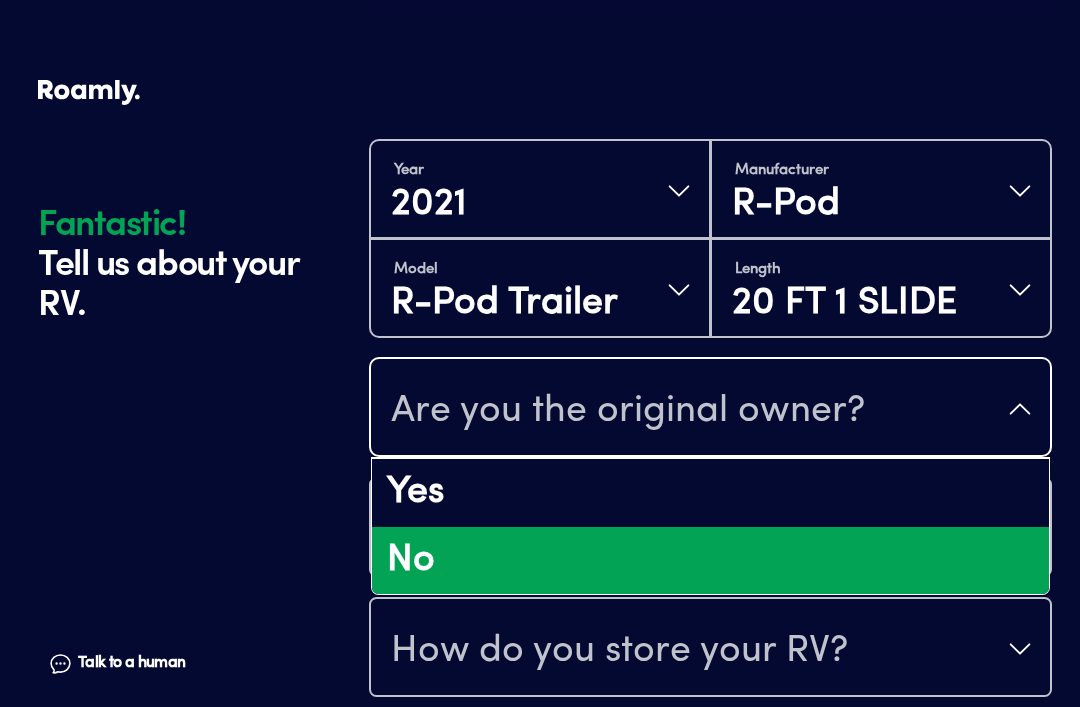 click on "No" at bounding box center [710, 561] 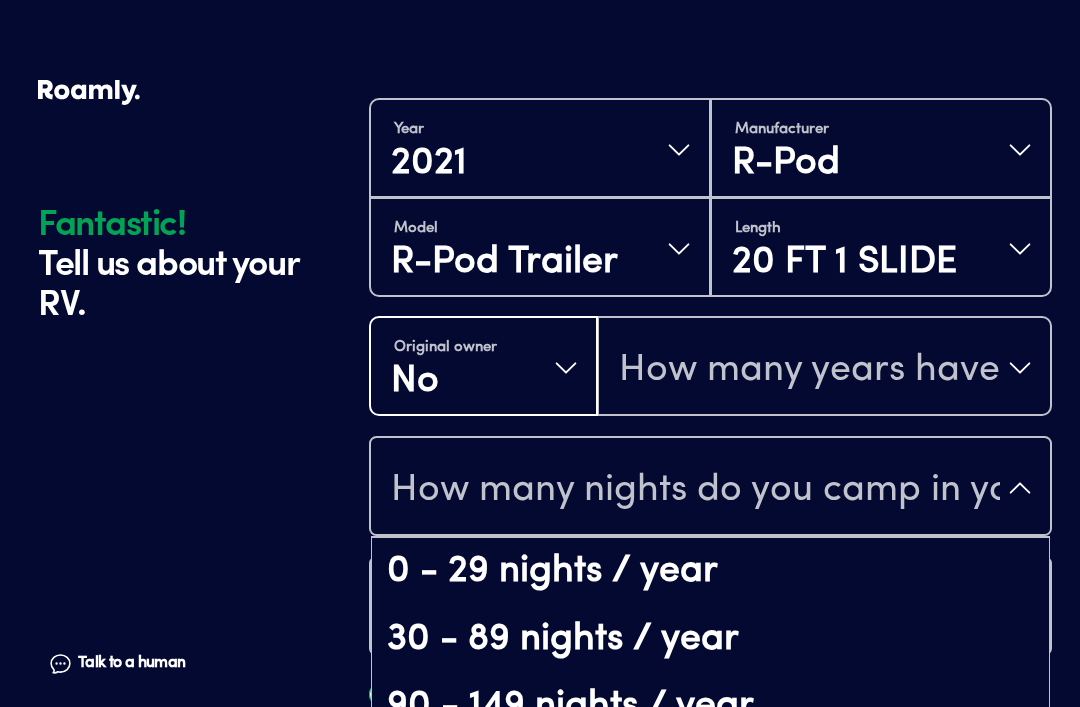 scroll, scrollTop: 39, scrollLeft: 0, axis: vertical 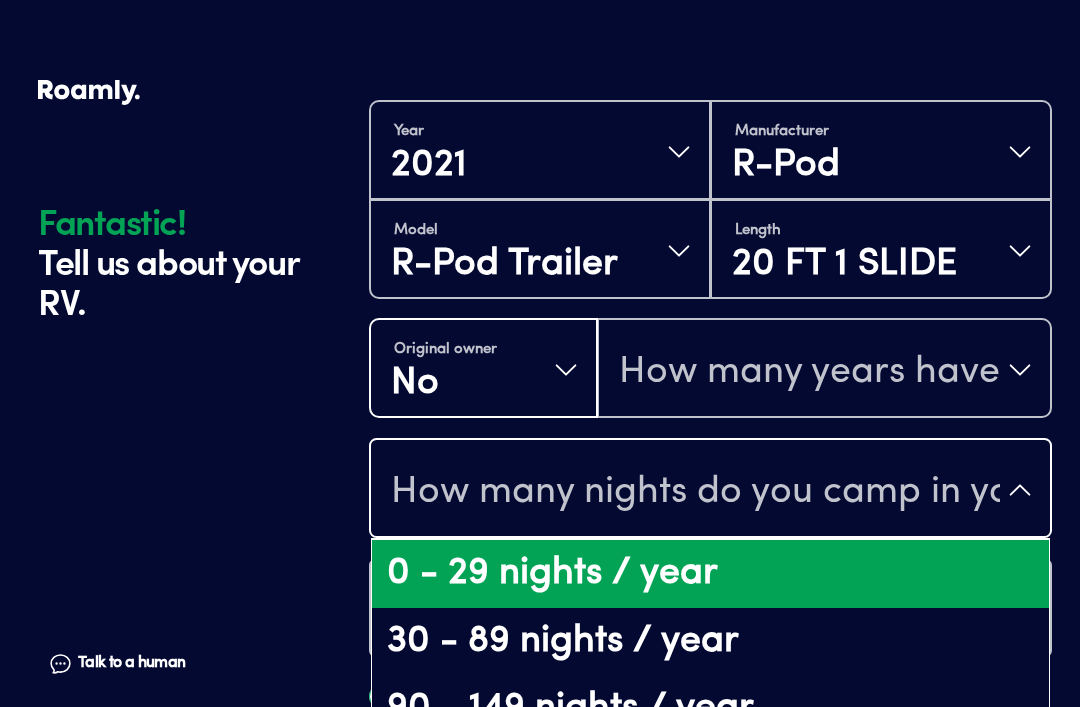 click on "0 - 29 nights / year" at bounding box center (710, 574) 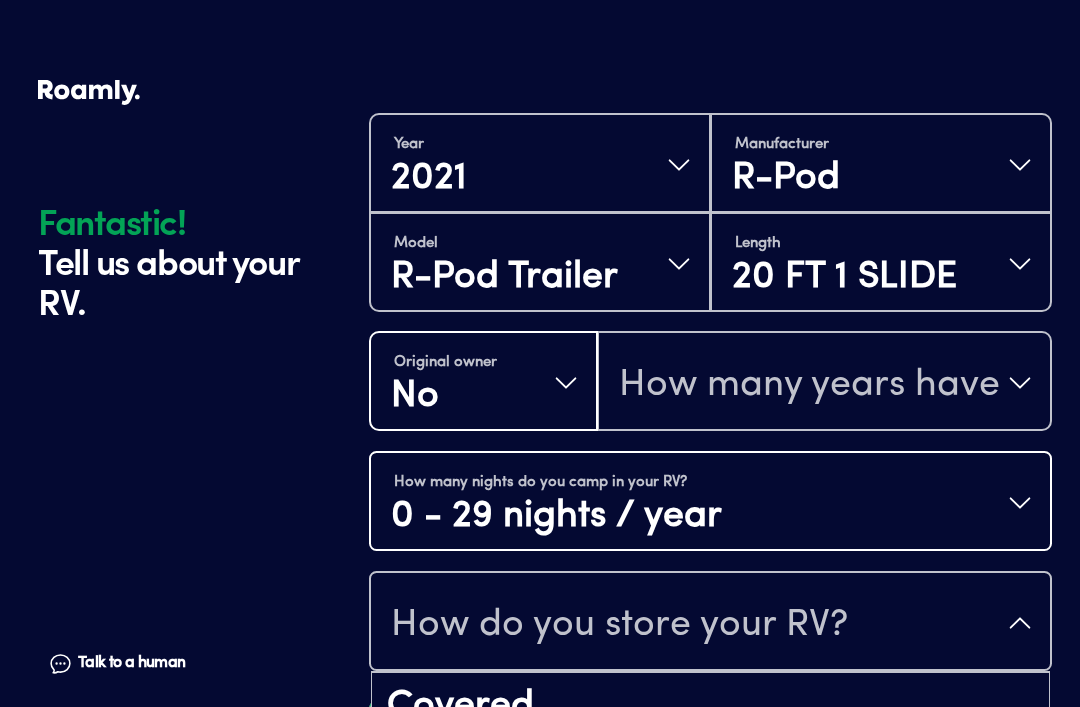 scroll, scrollTop: 25, scrollLeft: 0, axis: vertical 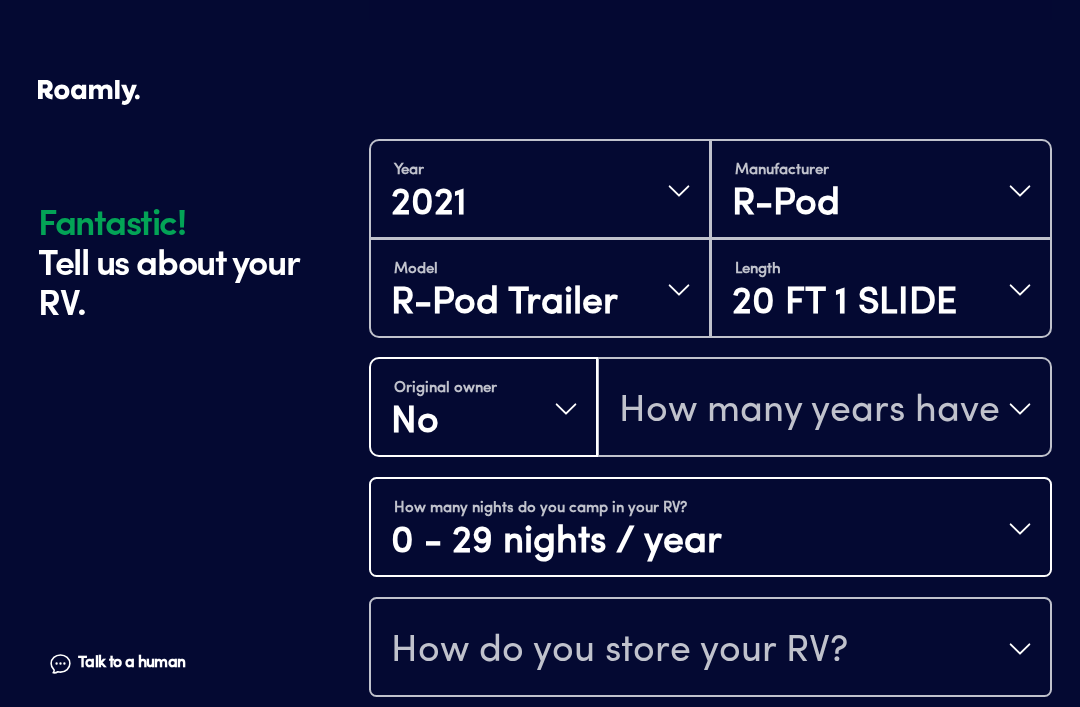 click on "How do you store your RV?" at bounding box center (619, 651) 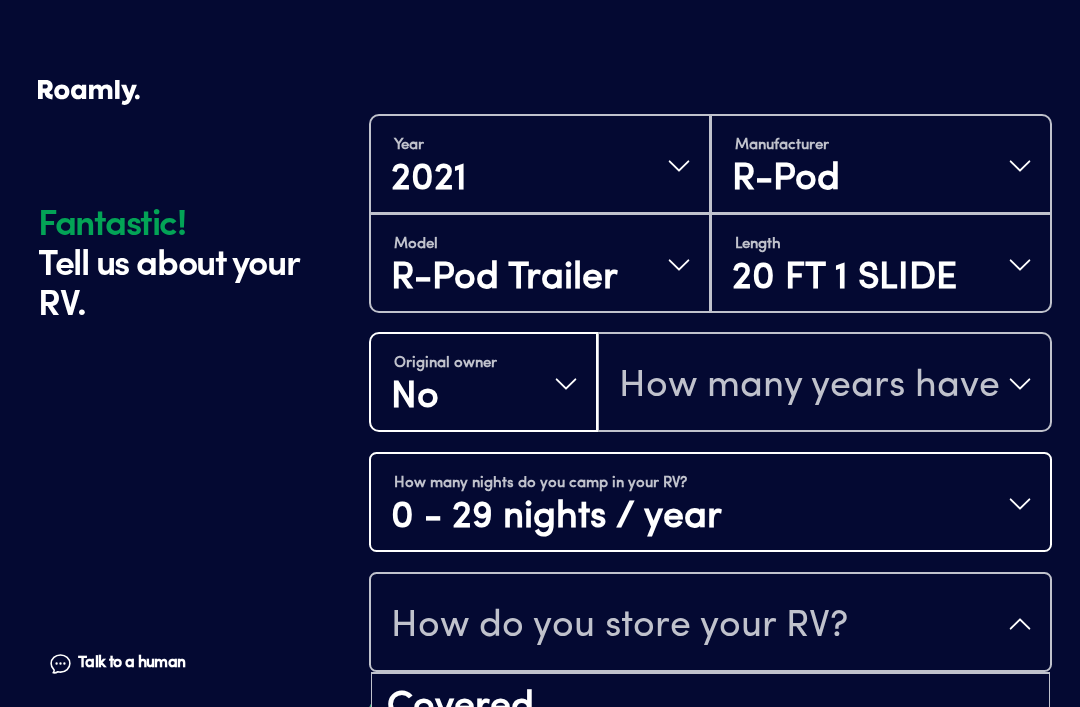 scroll, scrollTop: 25, scrollLeft: 0, axis: vertical 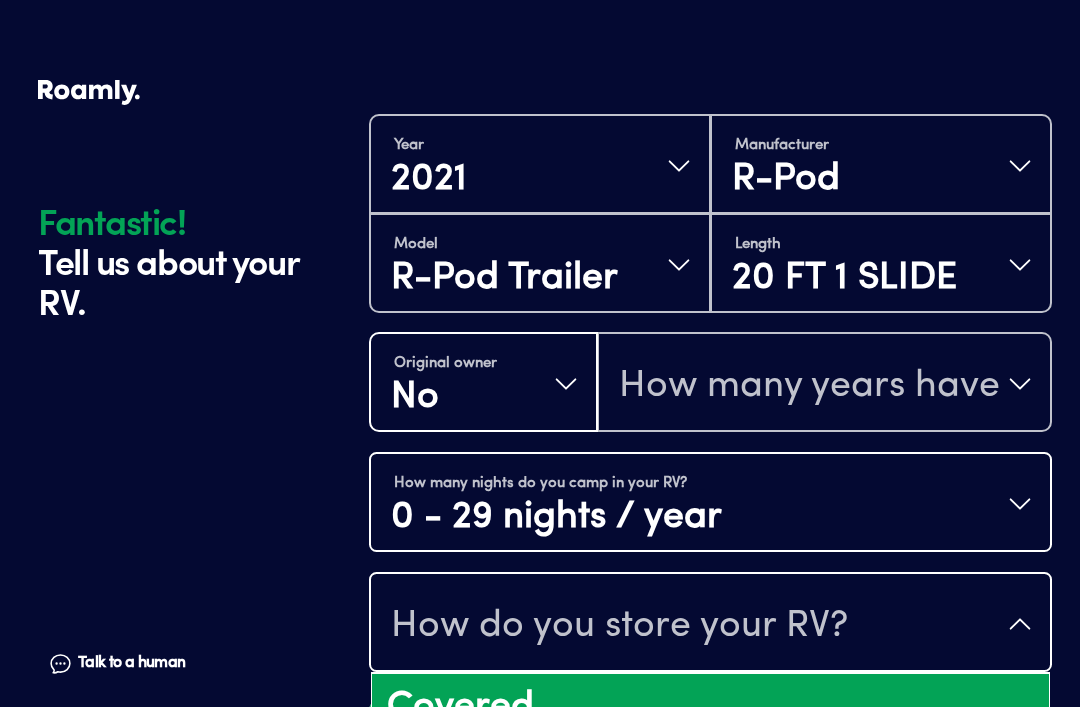 click on "Covered" at bounding box center [710, 708] 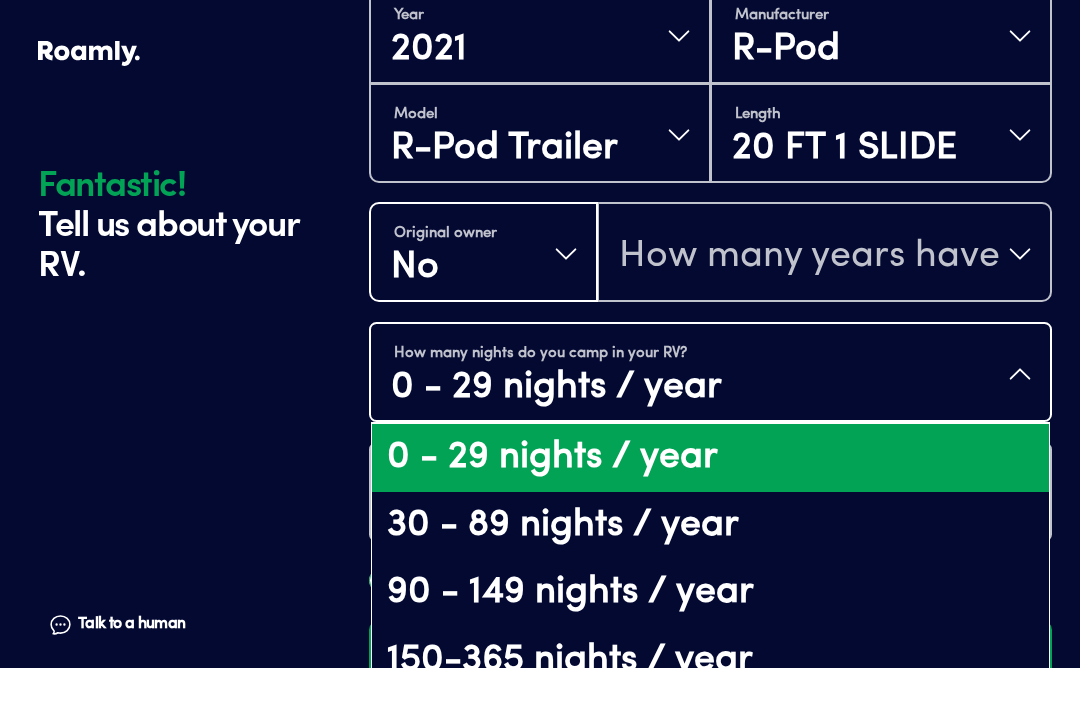 scroll, scrollTop: 705, scrollLeft: 0, axis: vertical 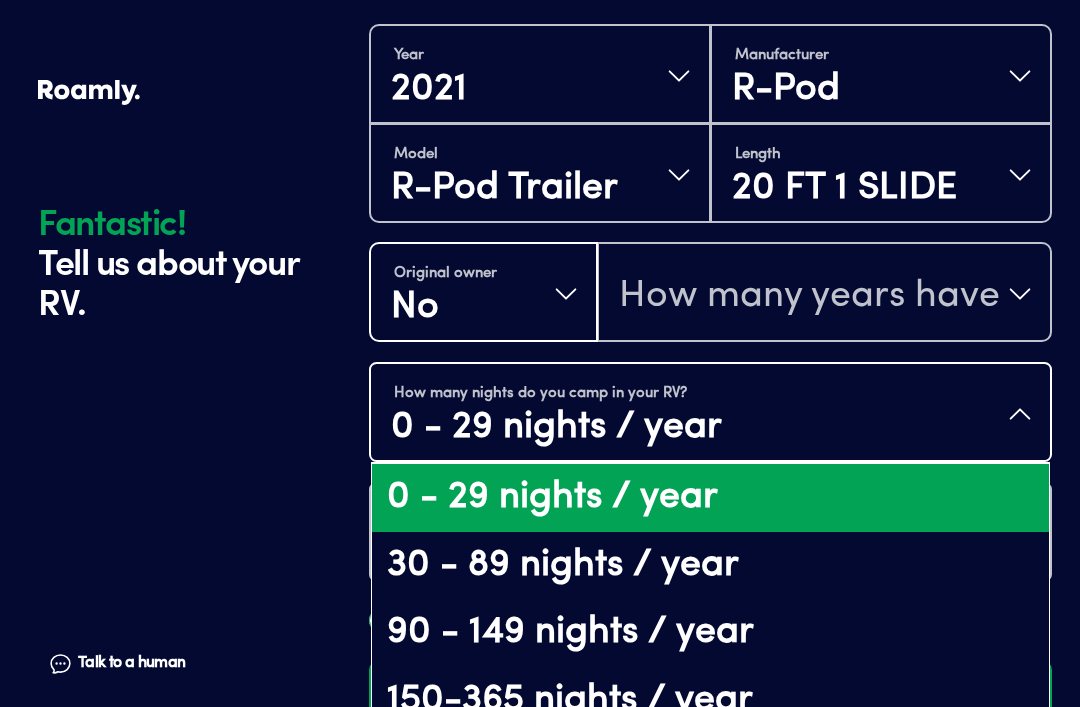 click on "How many years have you owned it?" at bounding box center (824, 294) 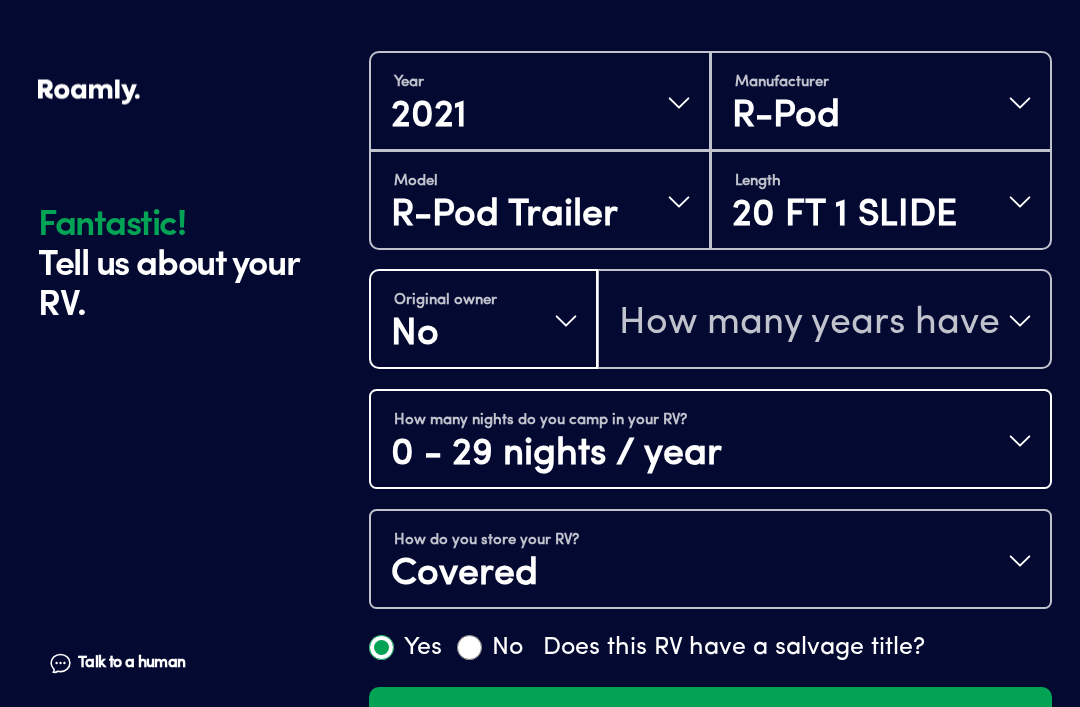 scroll, scrollTop: 705, scrollLeft: 0, axis: vertical 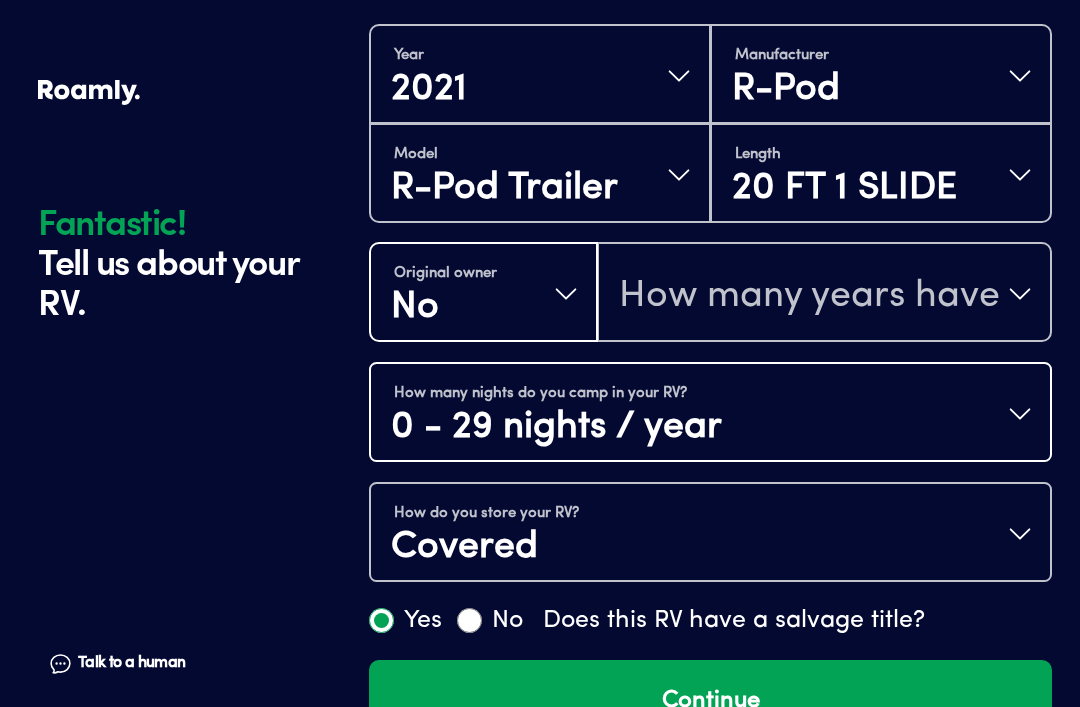 click on "Continue" at bounding box center (710, 701) 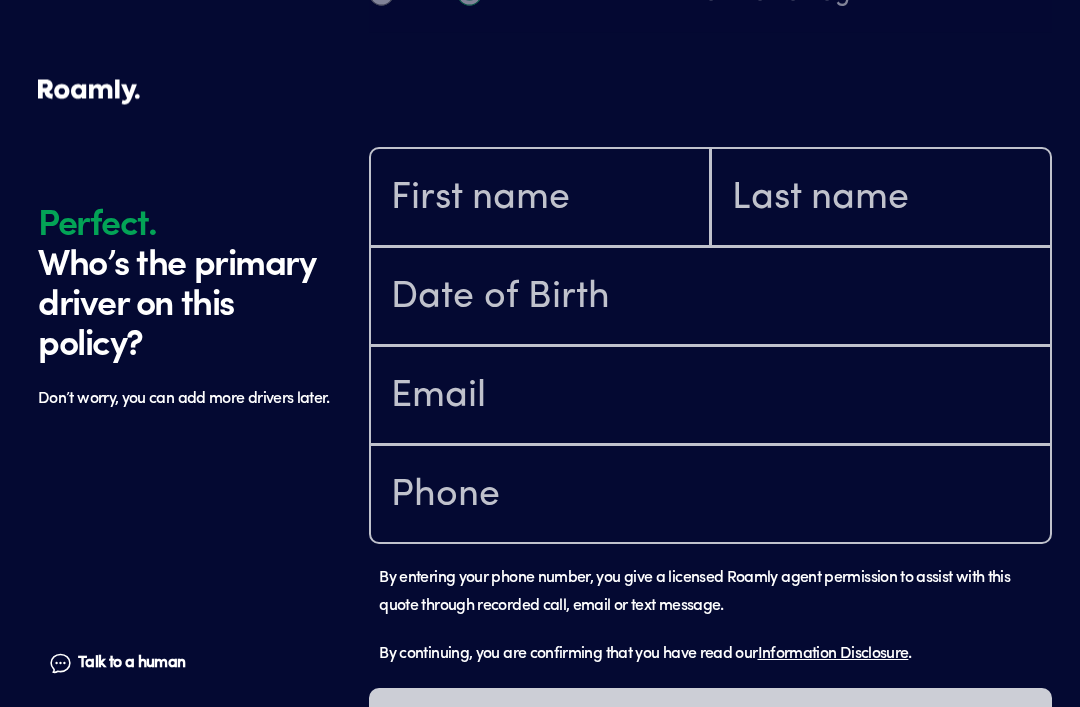 scroll, scrollTop: 1384, scrollLeft: 0, axis: vertical 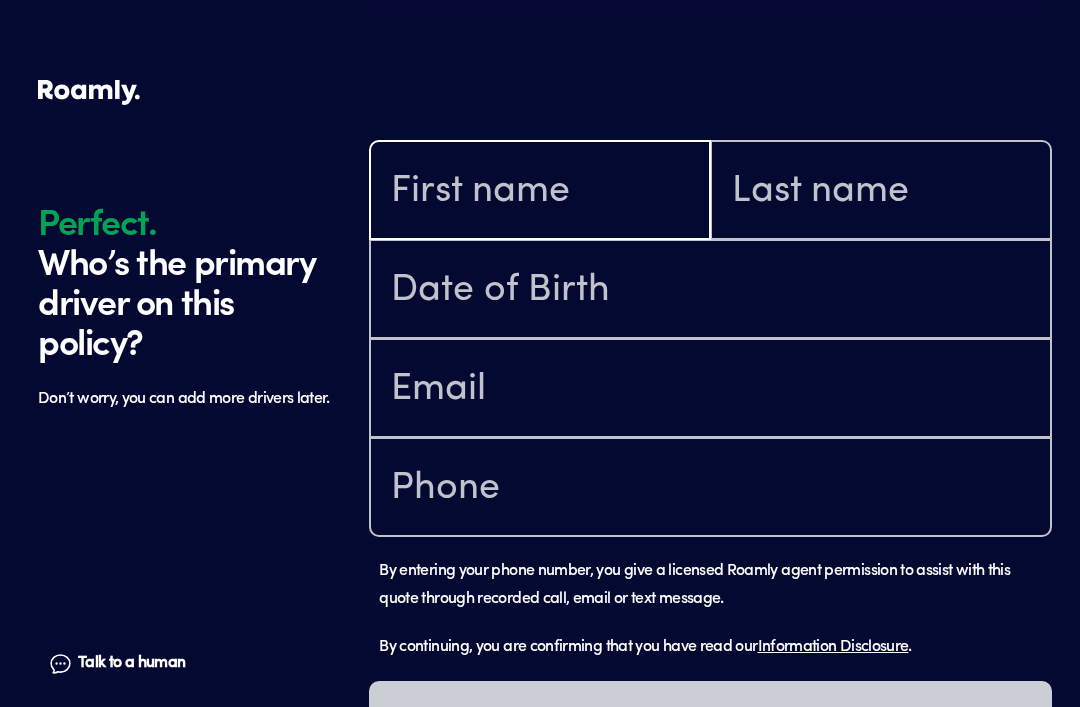 click at bounding box center [540, 192] 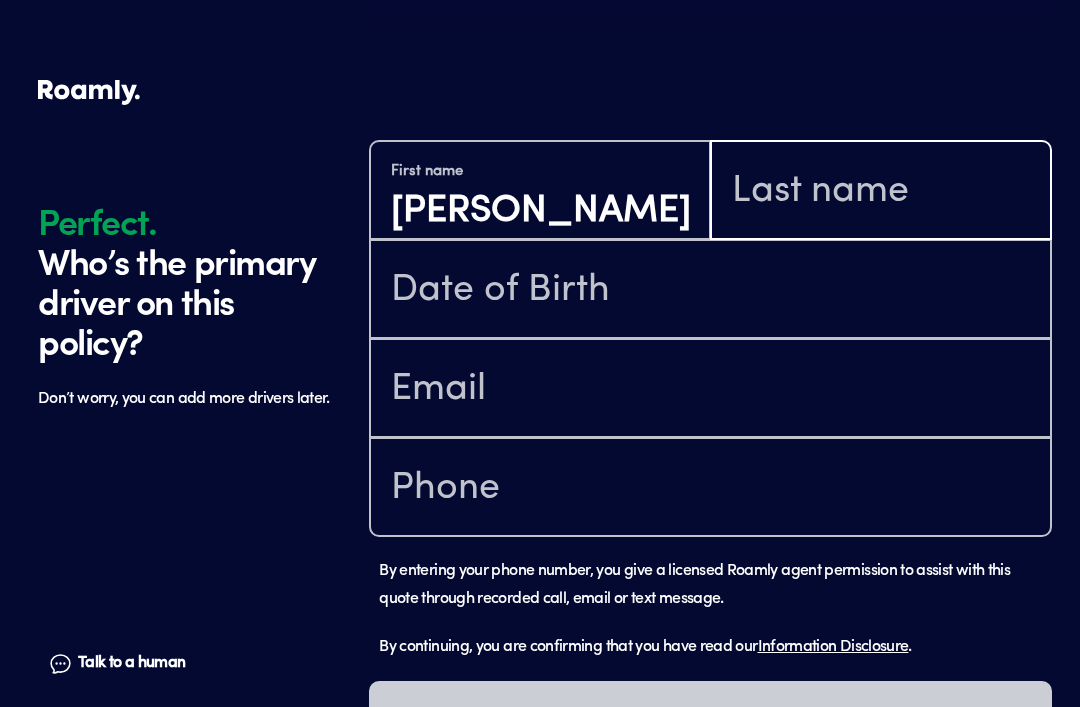type on "[PERSON_NAME]" 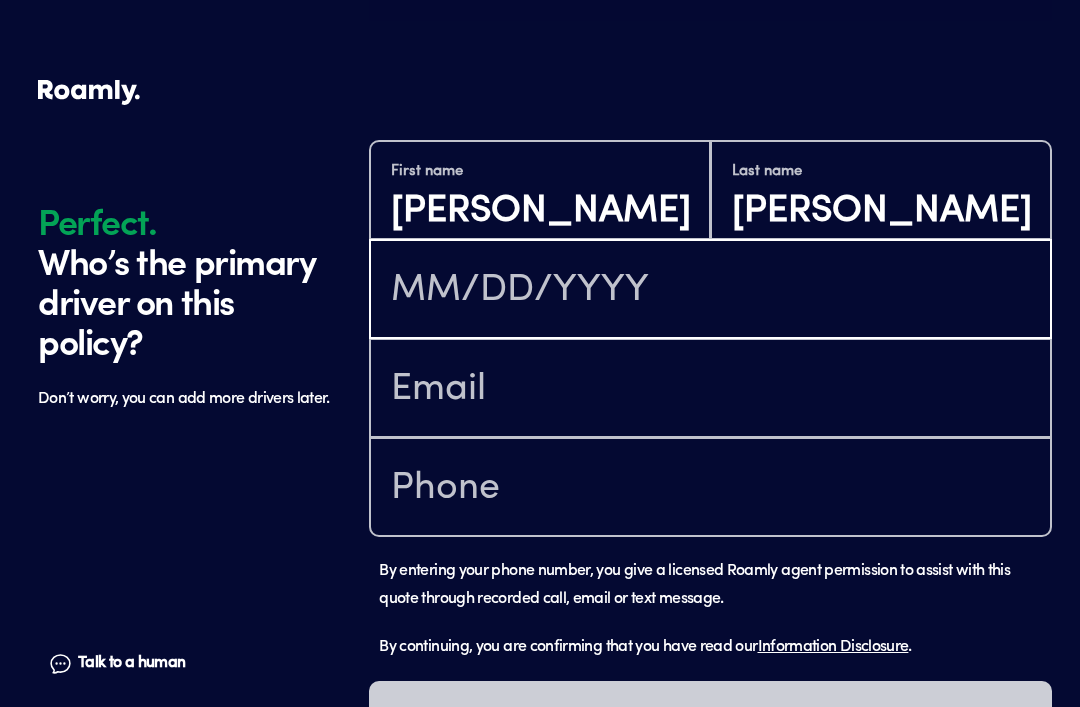 type on "[DATE]" 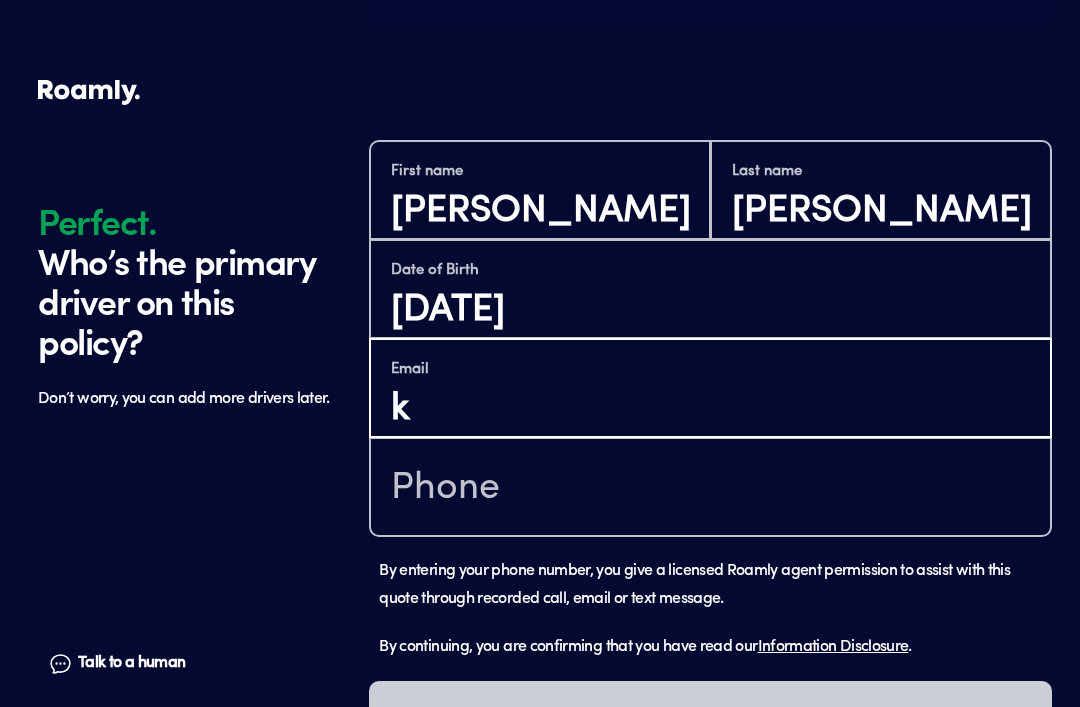 type on "ka" 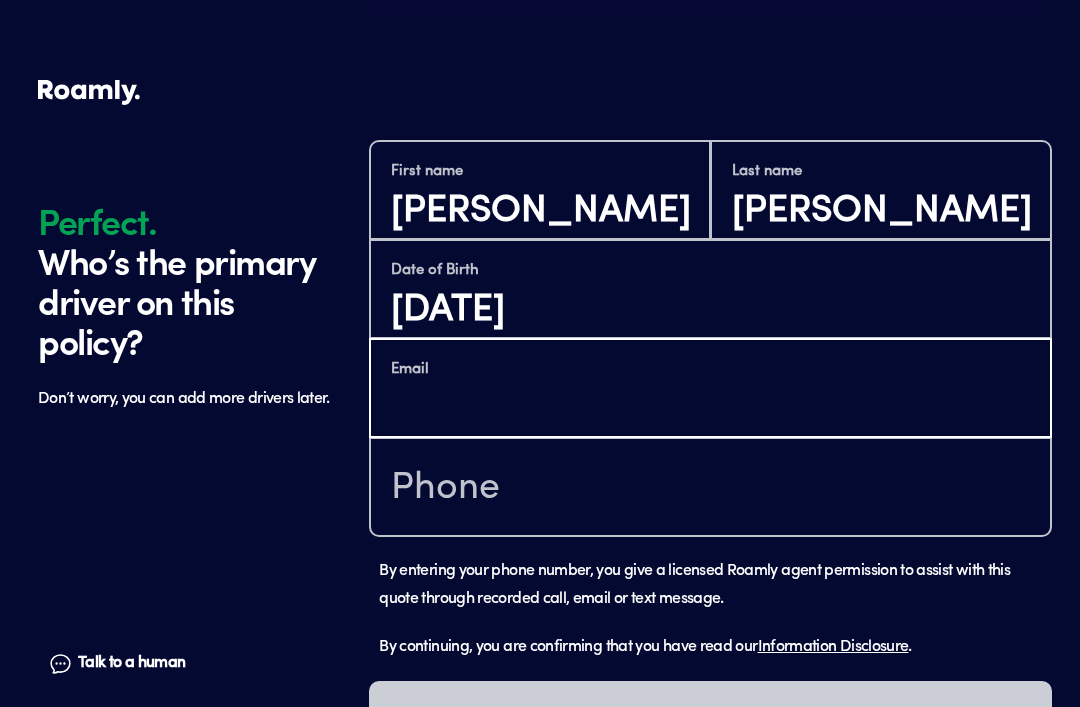 type on "[EMAIL_ADDRESS][DOMAIN_NAME]" 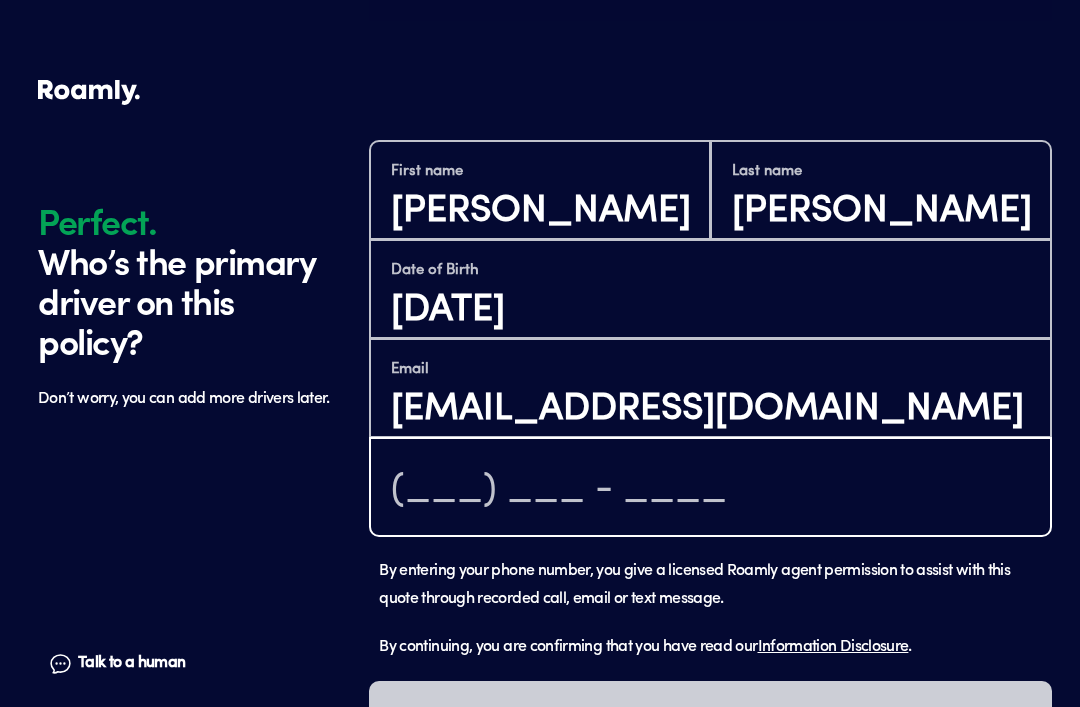 type on "[PHONE_NUMBER]" 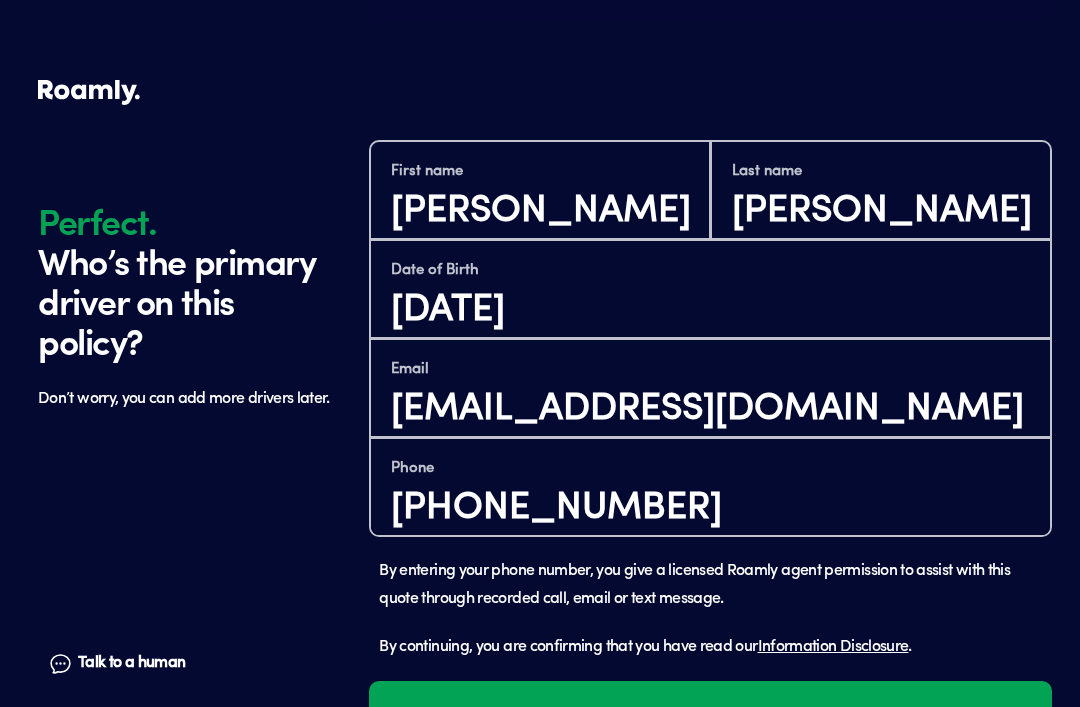 click on "Continue" at bounding box center [710, 722] 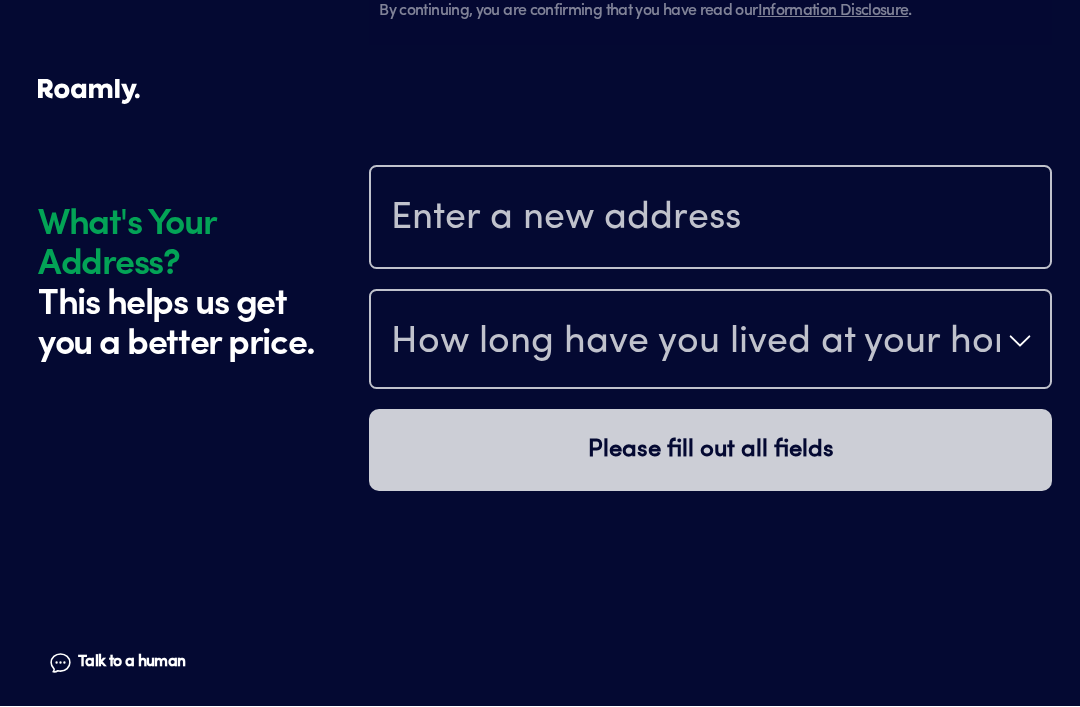 scroll, scrollTop: 2060, scrollLeft: 0, axis: vertical 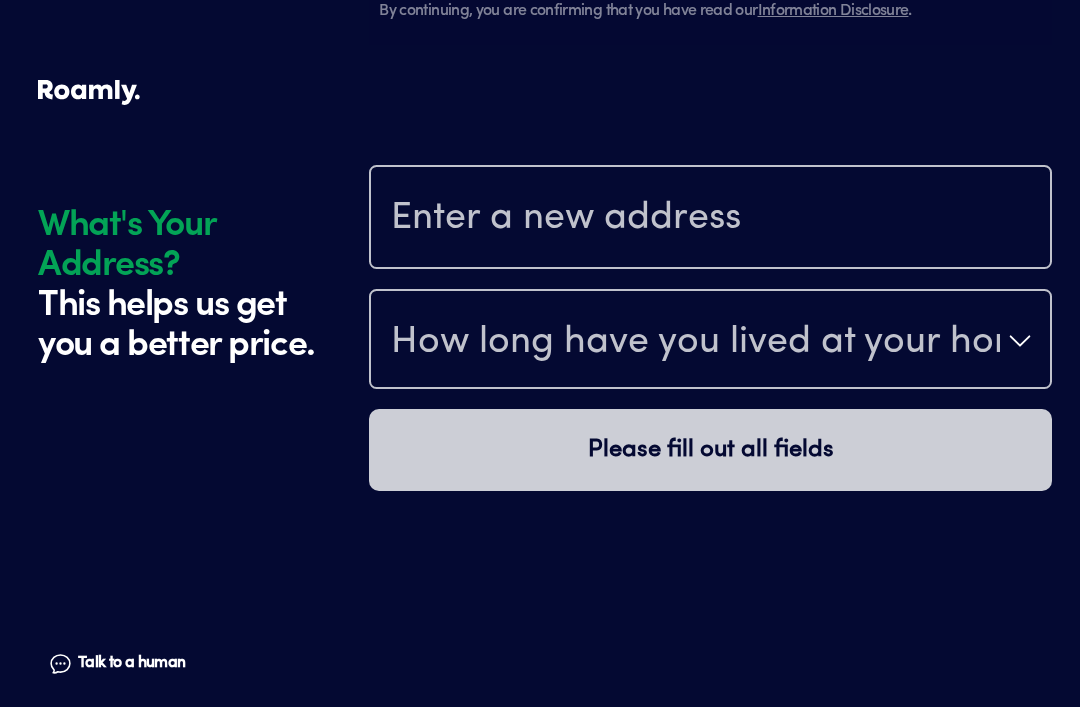 click at bounding box center (710, 219) 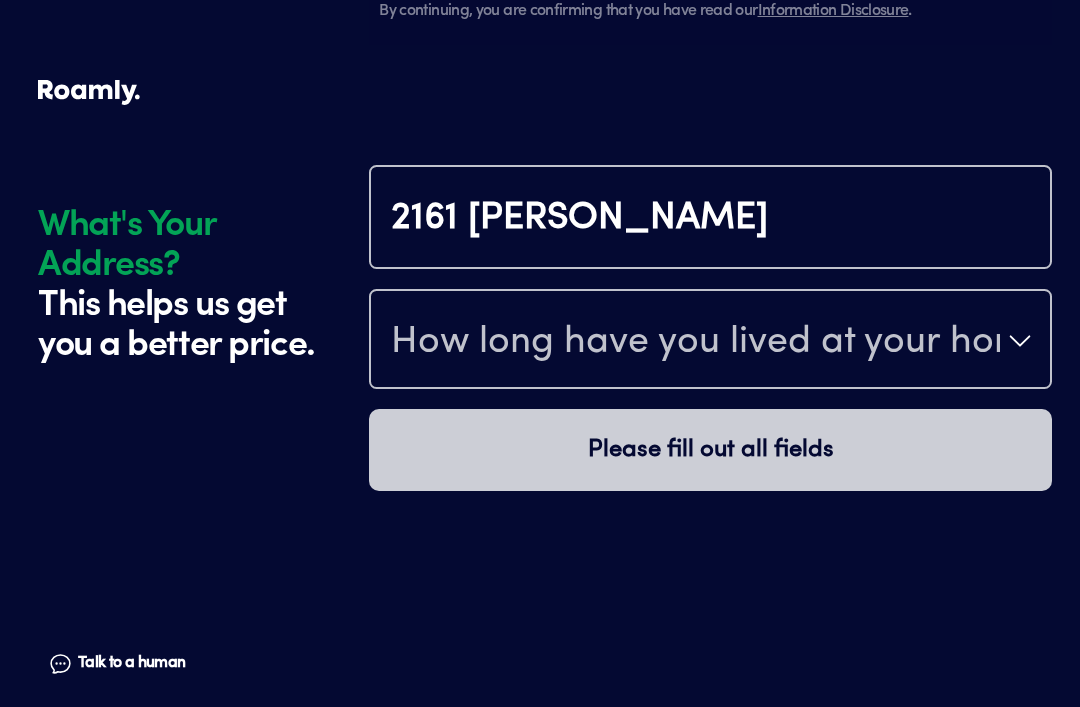 type 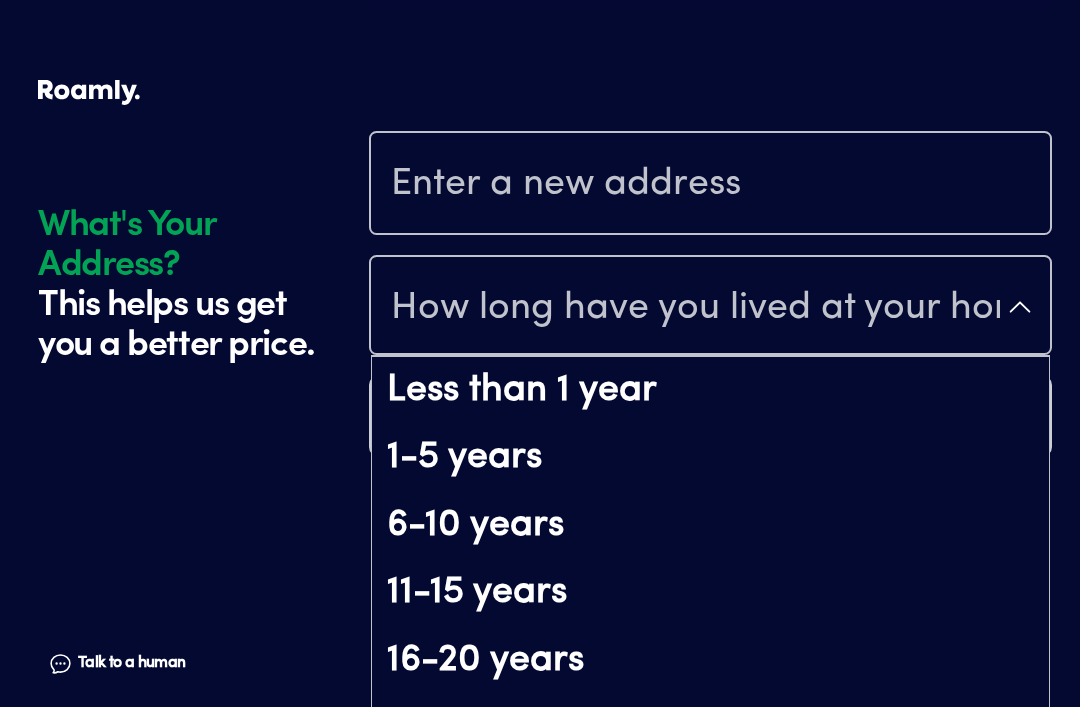 scroll, scrollTop: 32, scrollLeft: 0, axis: vertical 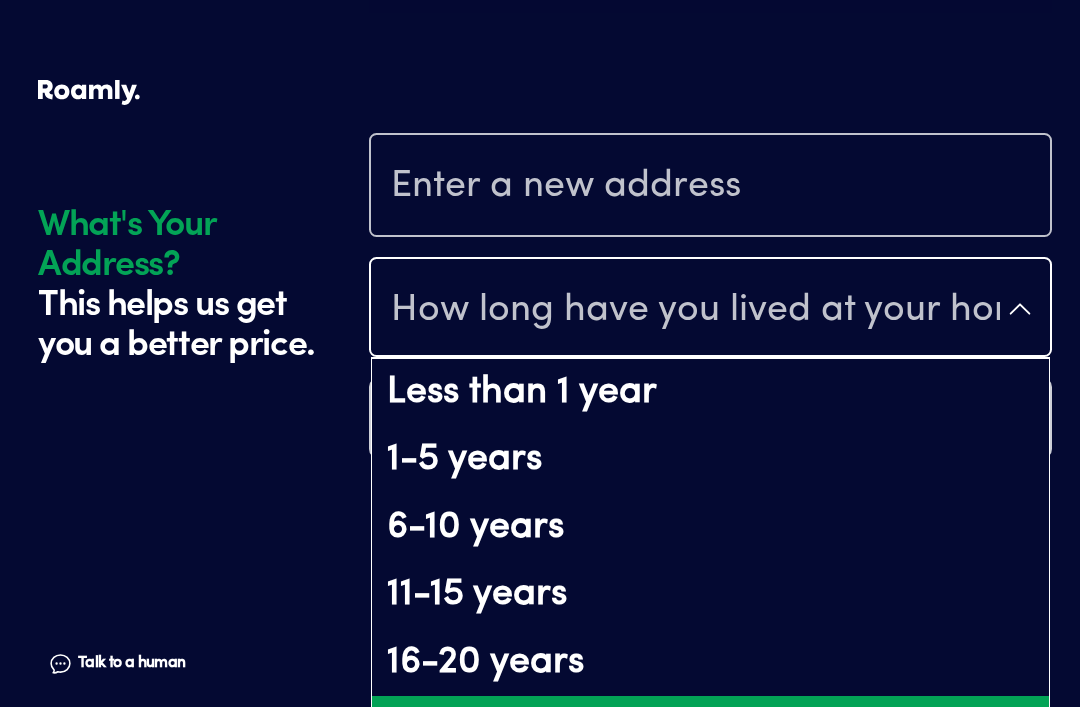 click on "Over 20 years" at bounding box center [710, 730] 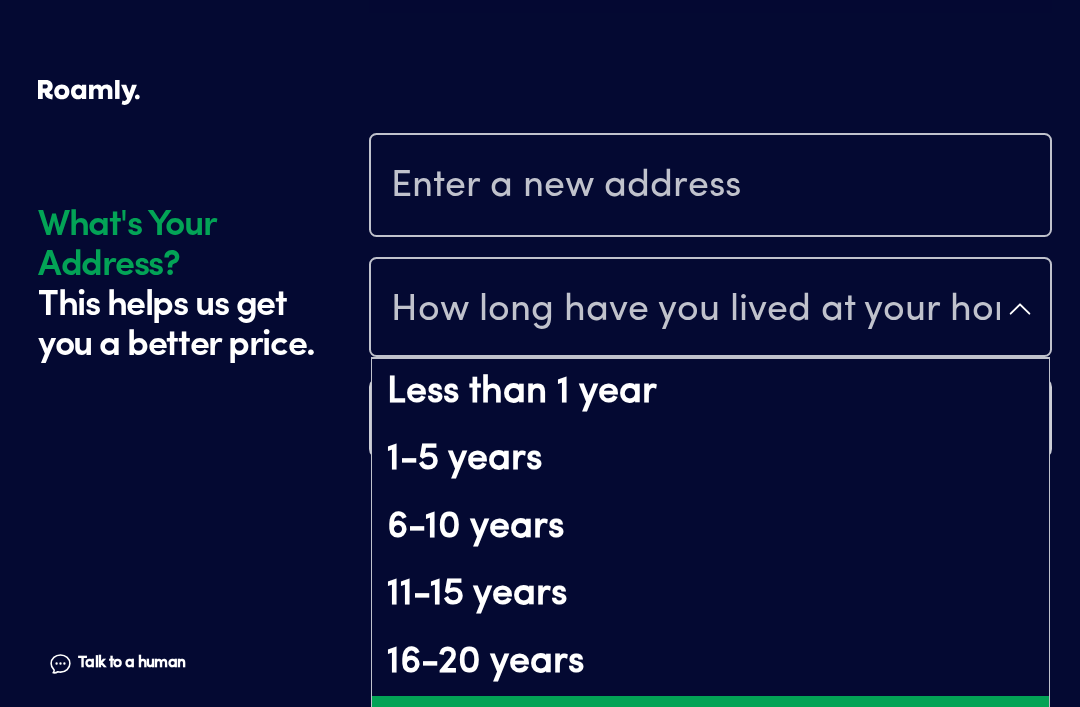 click on "How long have you lived at your home address? Less than 1 year 1-5 years 6-10 years 11-15 years 16-20 years Over 20 years Please fill out all fields" at bounding box center [710, 421] 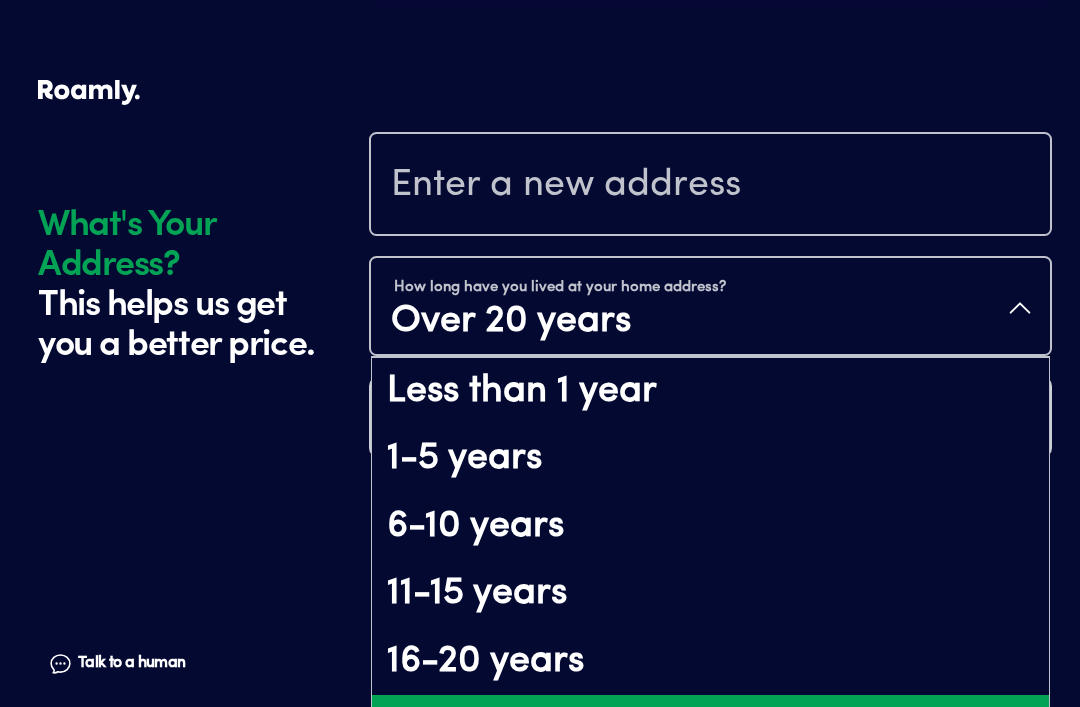 scroll, scrollTop: 32, scrollLeft: 0, axis: vertical 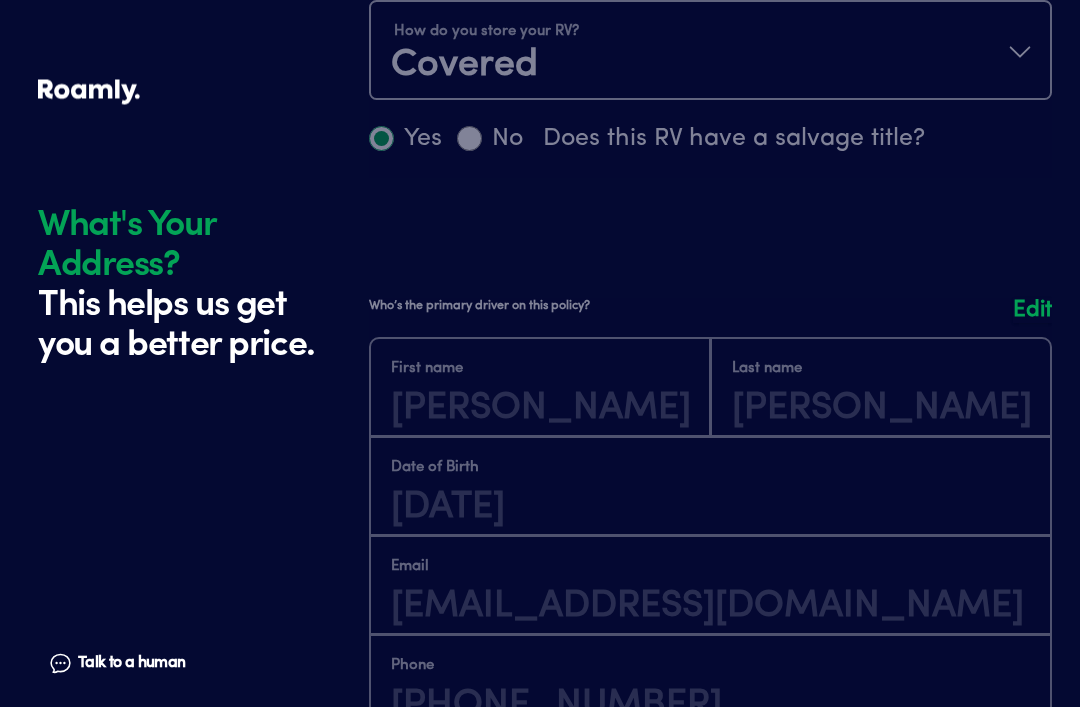 click at bounding box center (710, 589) 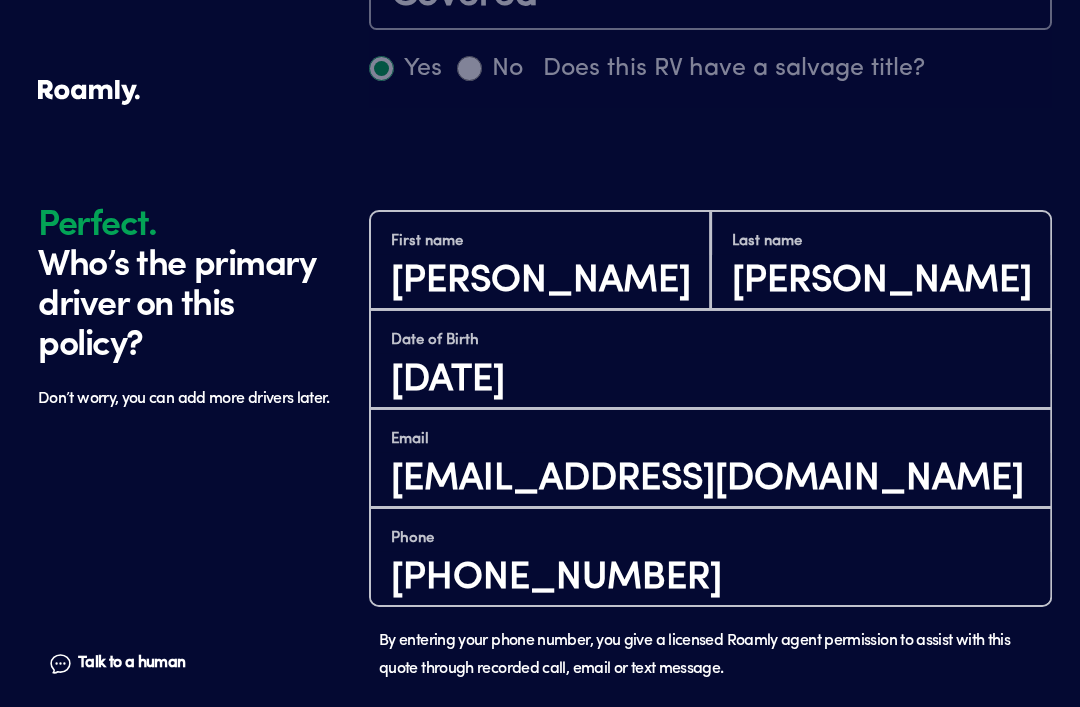 scroll, scrollTop: 1384, scrollLeft: 0, axis: vertical 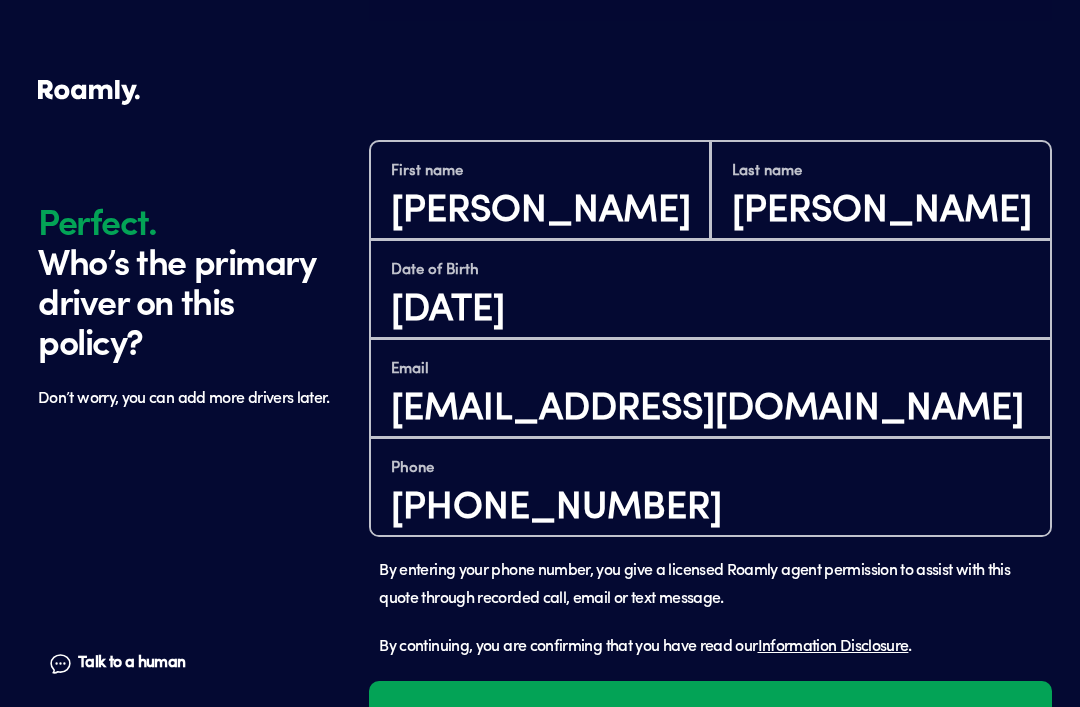 click on "Continue" at bounding box center (710, 722) 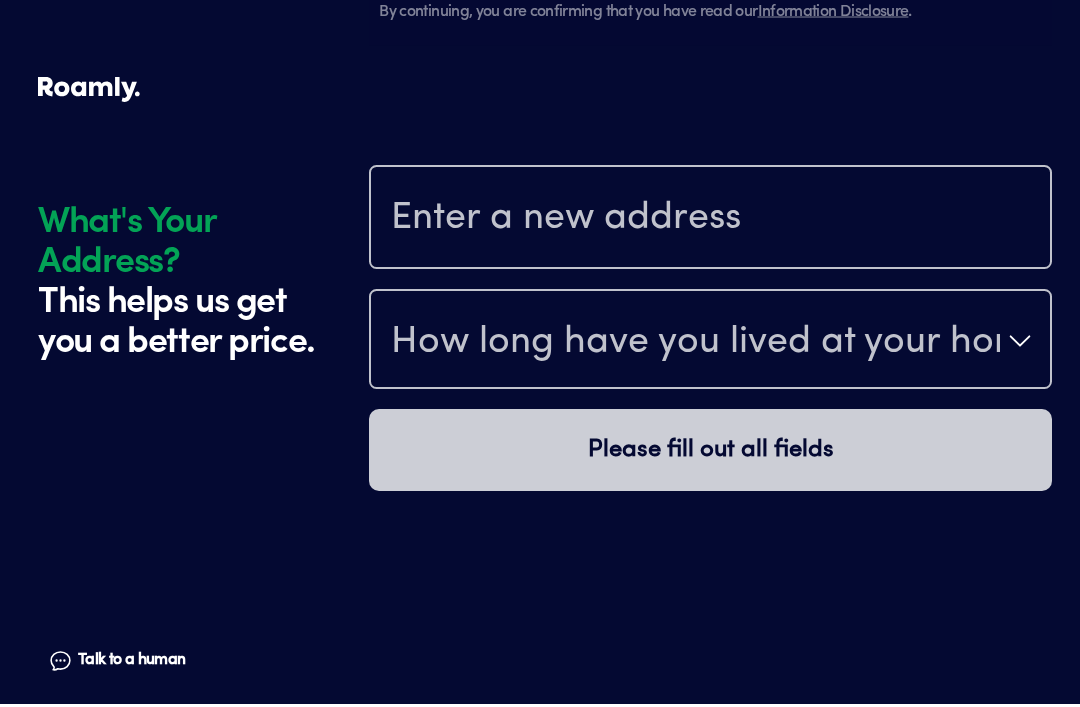 scroll, scrollTop: 2060, scrollLeft: 0, axis: vertical 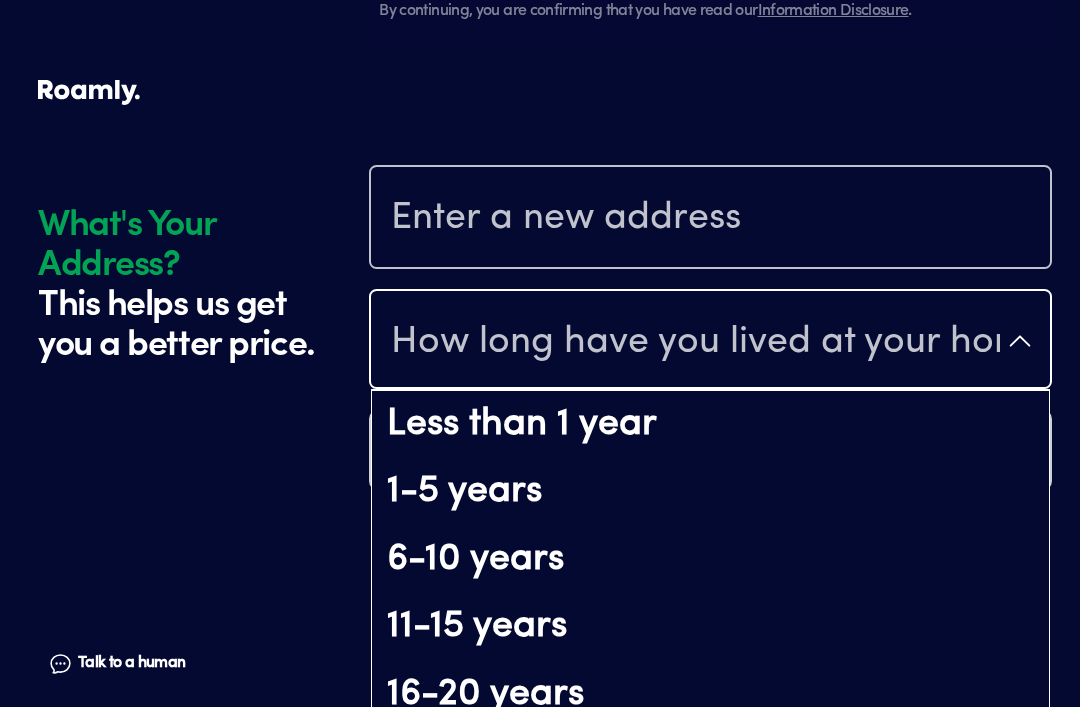 click on "Over 20 years" at bounding box center (710, 762) 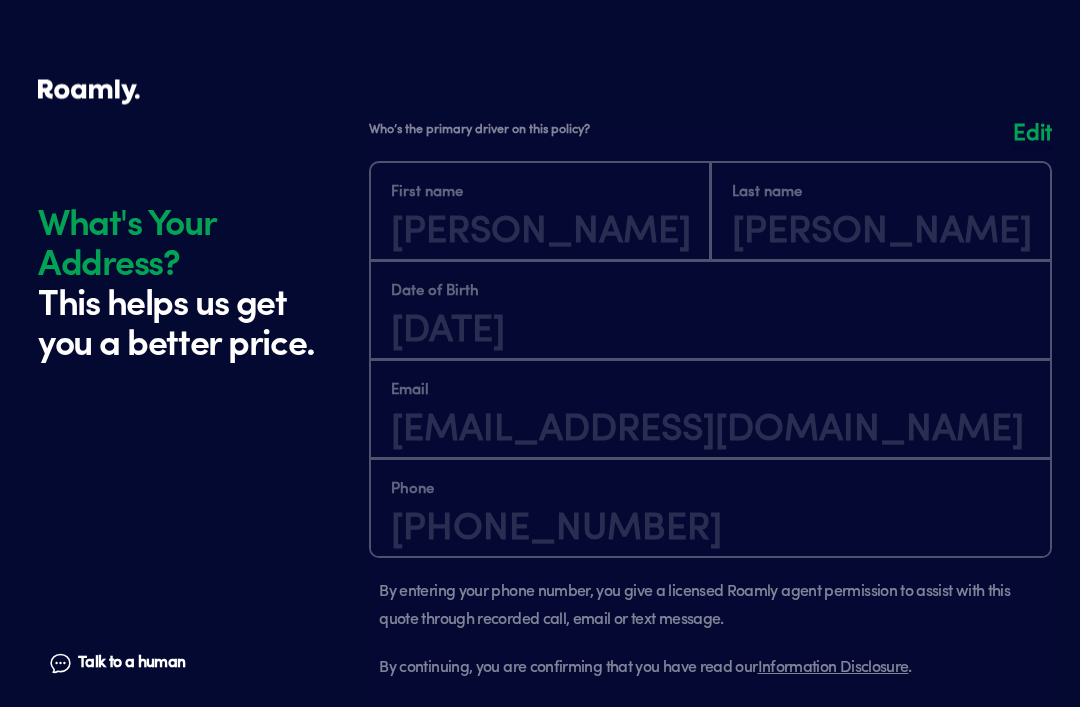 scroll, scrollTop: 1396, scrollLeft: 0, axis: vertical 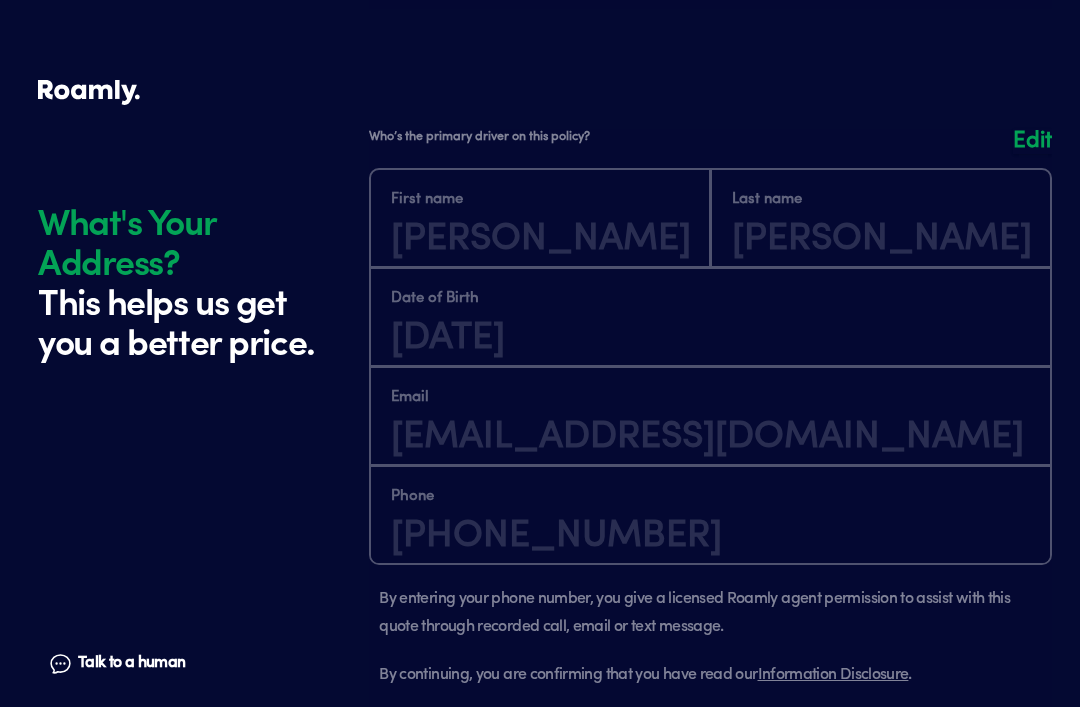 click at bounding box center [710, 419] 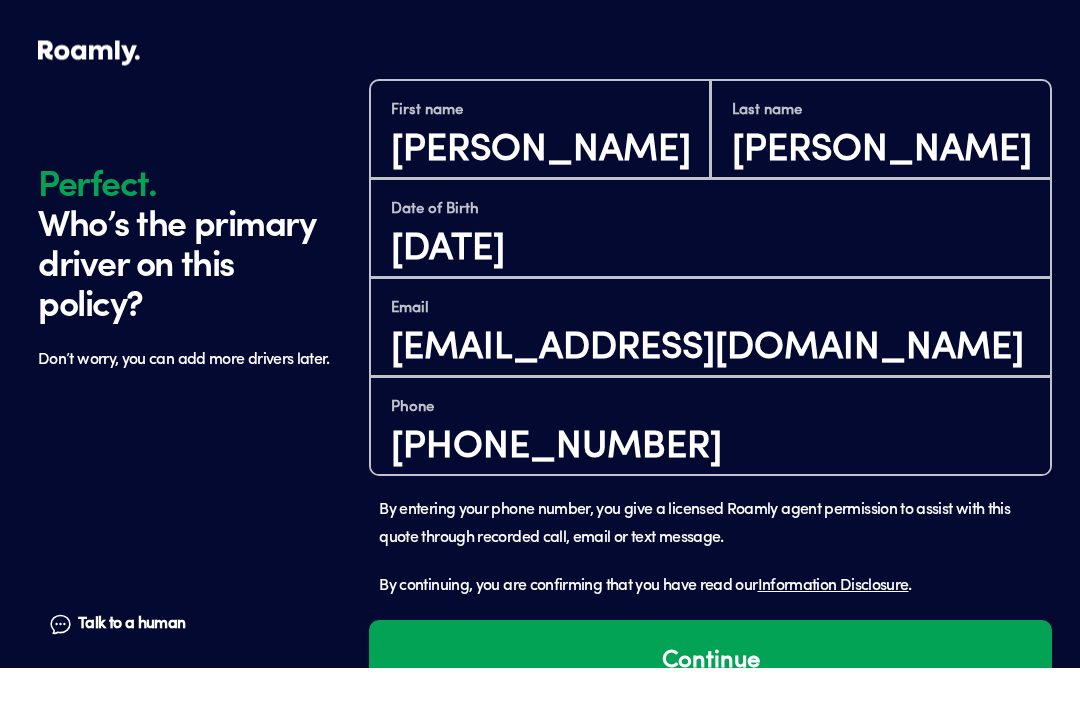 scroll, scrollTop: 1405, scrollLeft: 0, axis: vertical 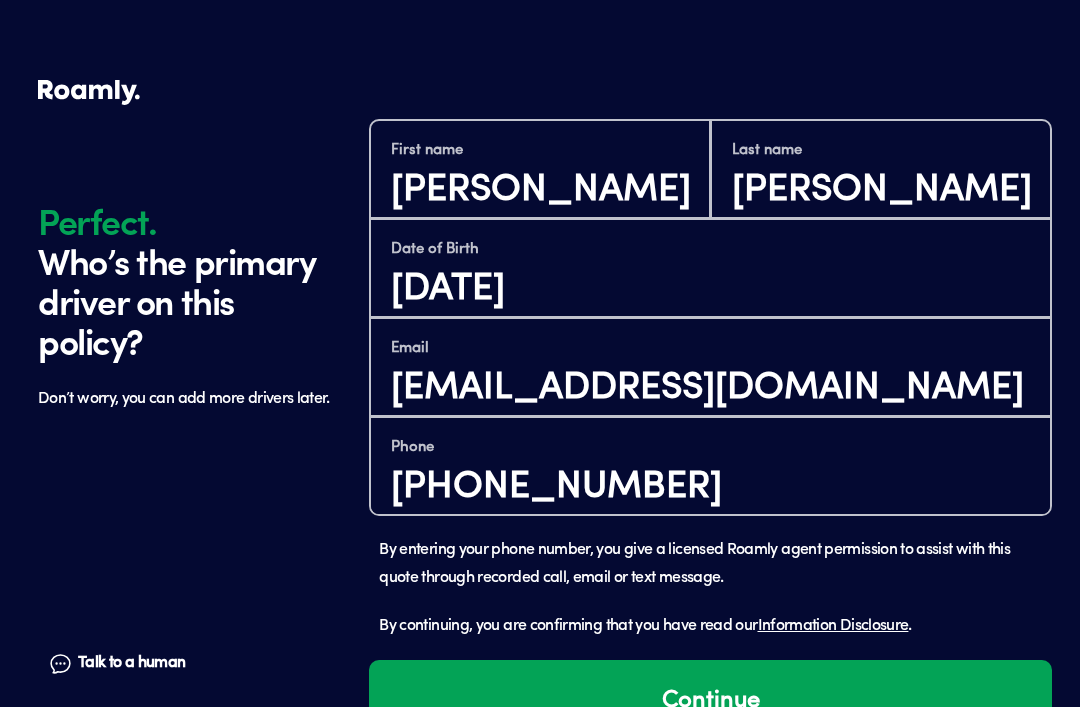click on "Continue" at bounding box center (710, 701) 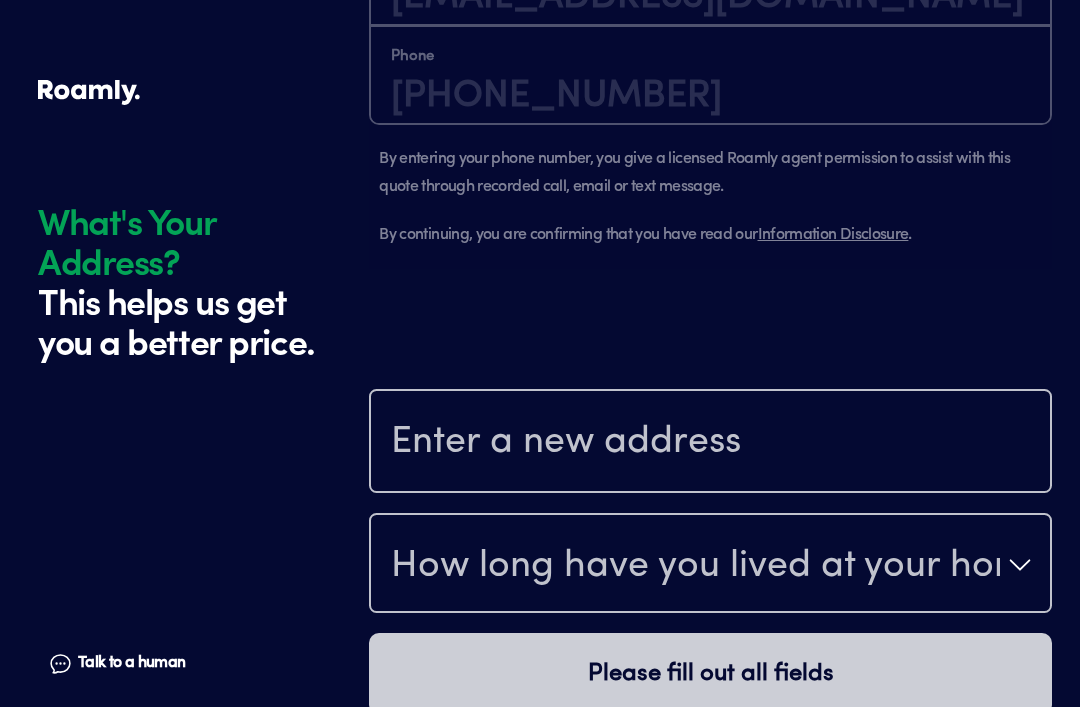 scroll, scrollTop: 1835, scrollLeft: 0, axis: vertical 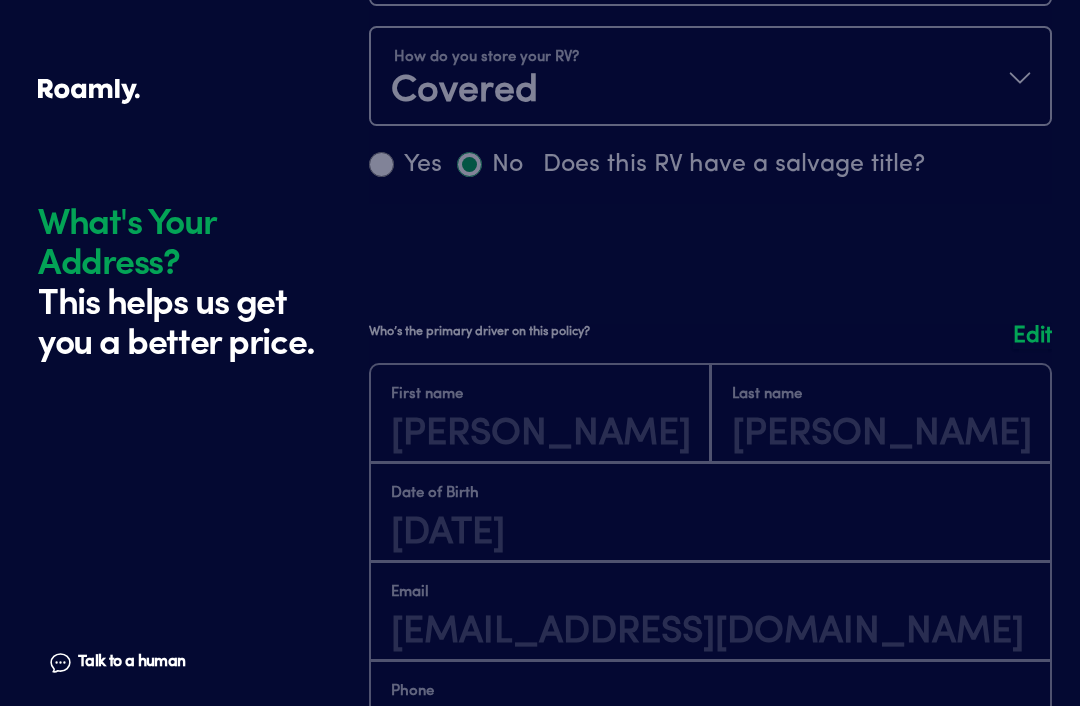 click at bounding box center (710, 615) 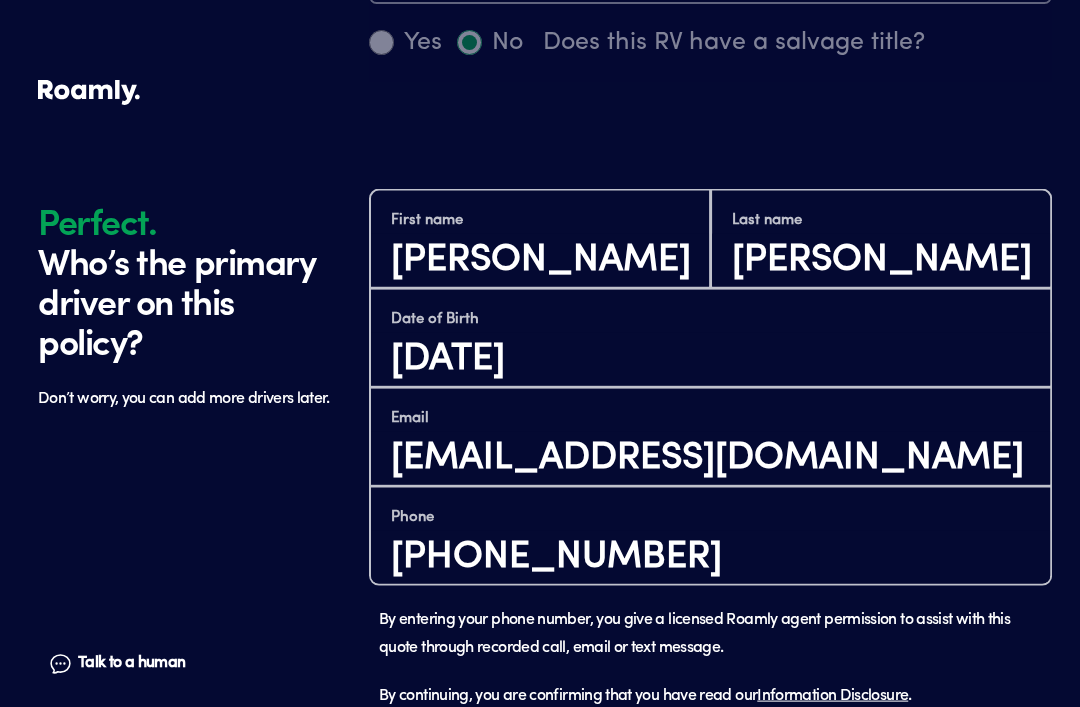 scroll, scrollTop: 1384, scrollLeft: 0, axis: vertical 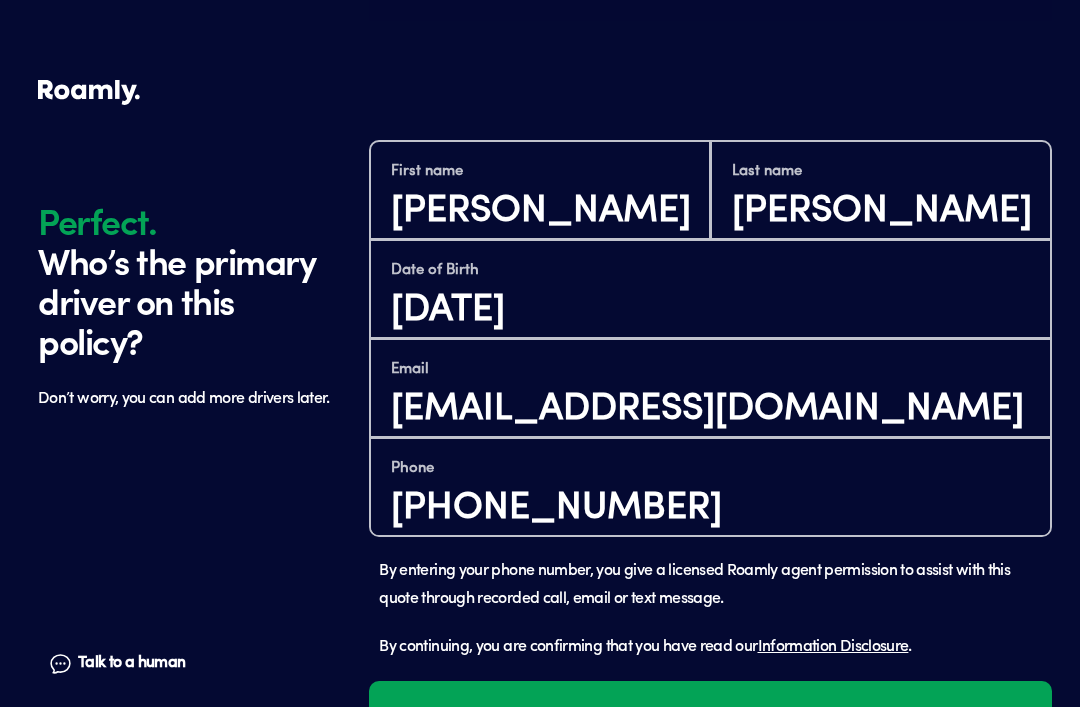 click on "Continue" at bounding box center (710, 722) 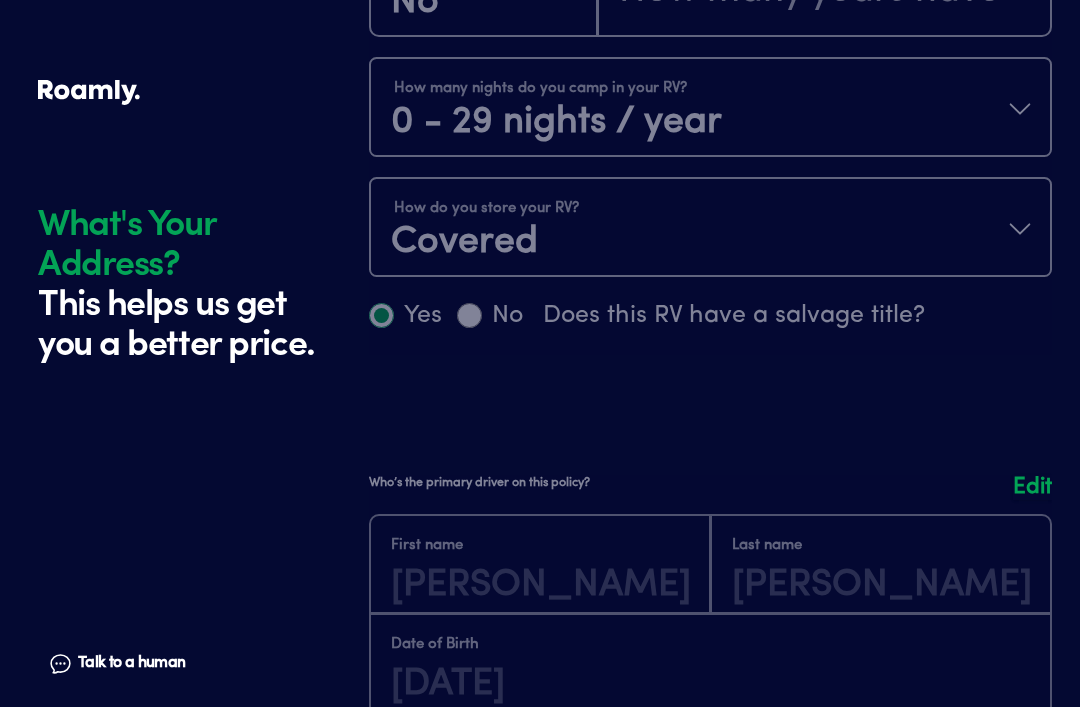 scroll, scrollTop: 1059, scrollLeft: 0, axis: vertical 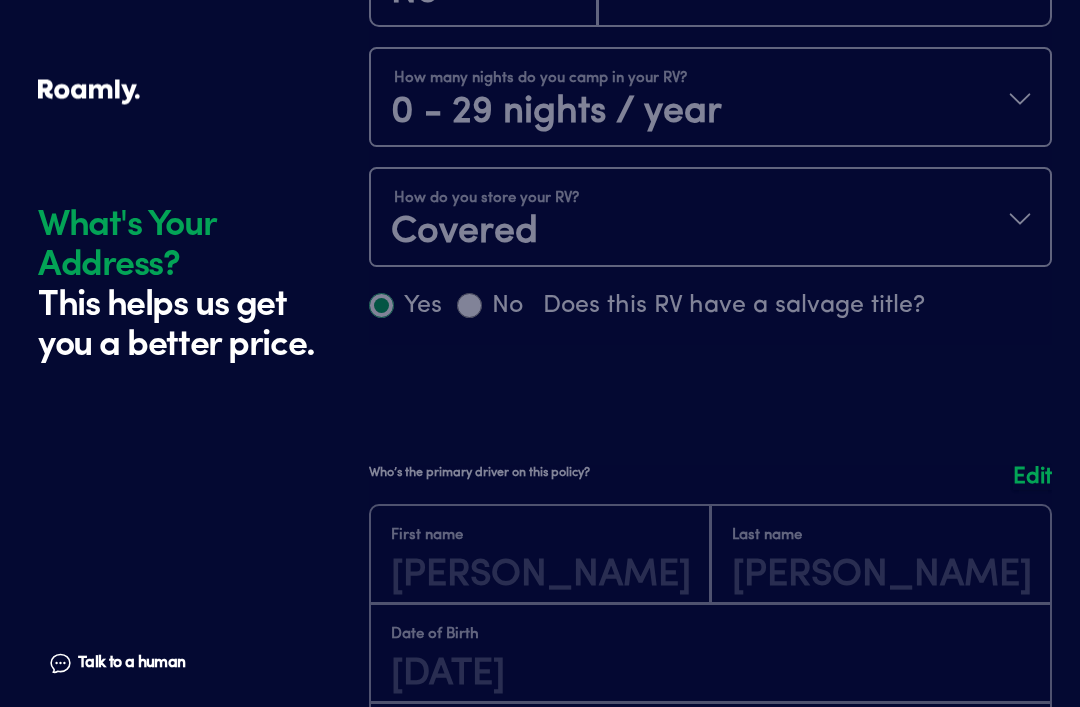 click at bounding box center [710, 756] 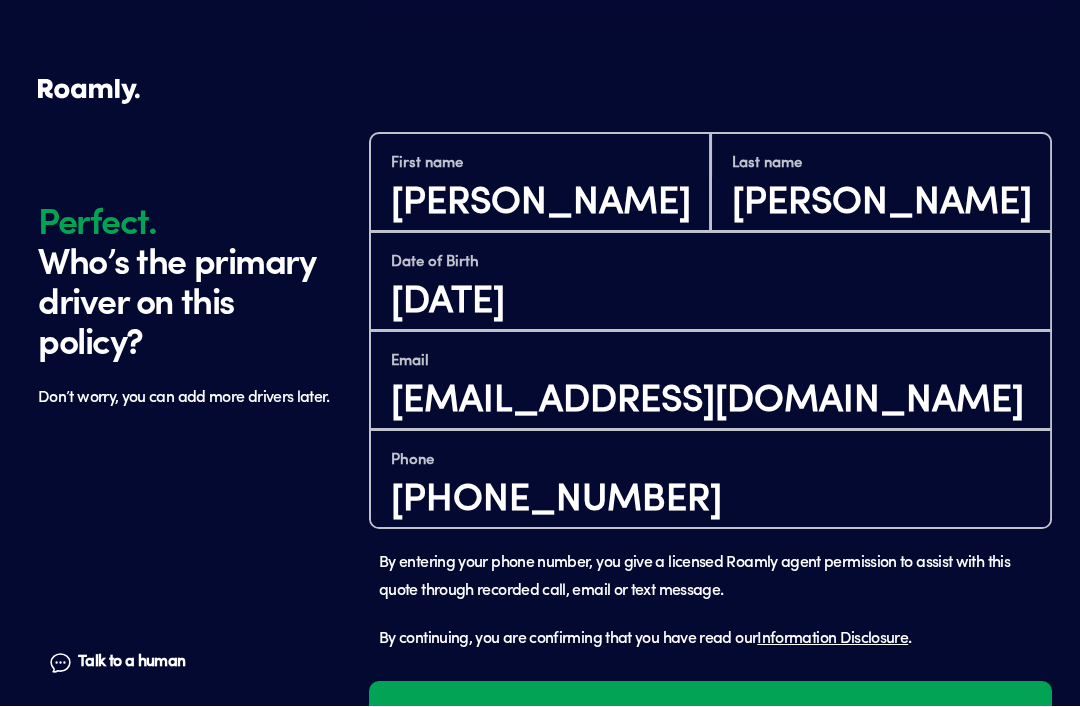 scroll, scrollTop: 1384, scrollLeft: 0, axis: vertical 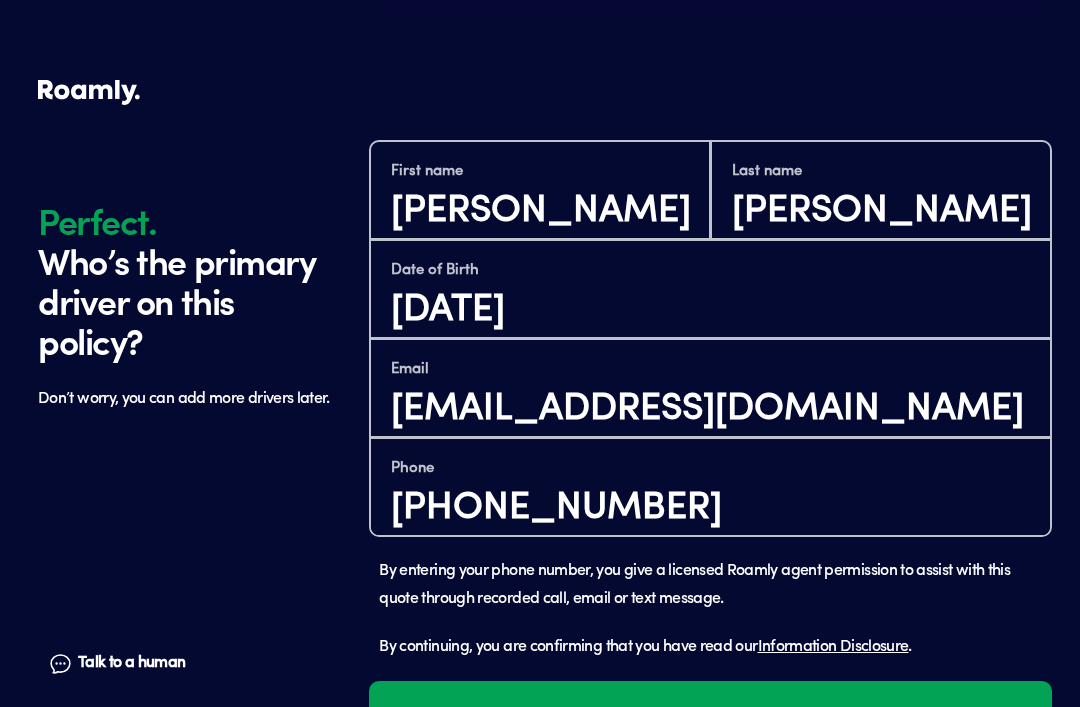 click on "Who’s the primary driver on this policy?" at bounding box center [188, 300] 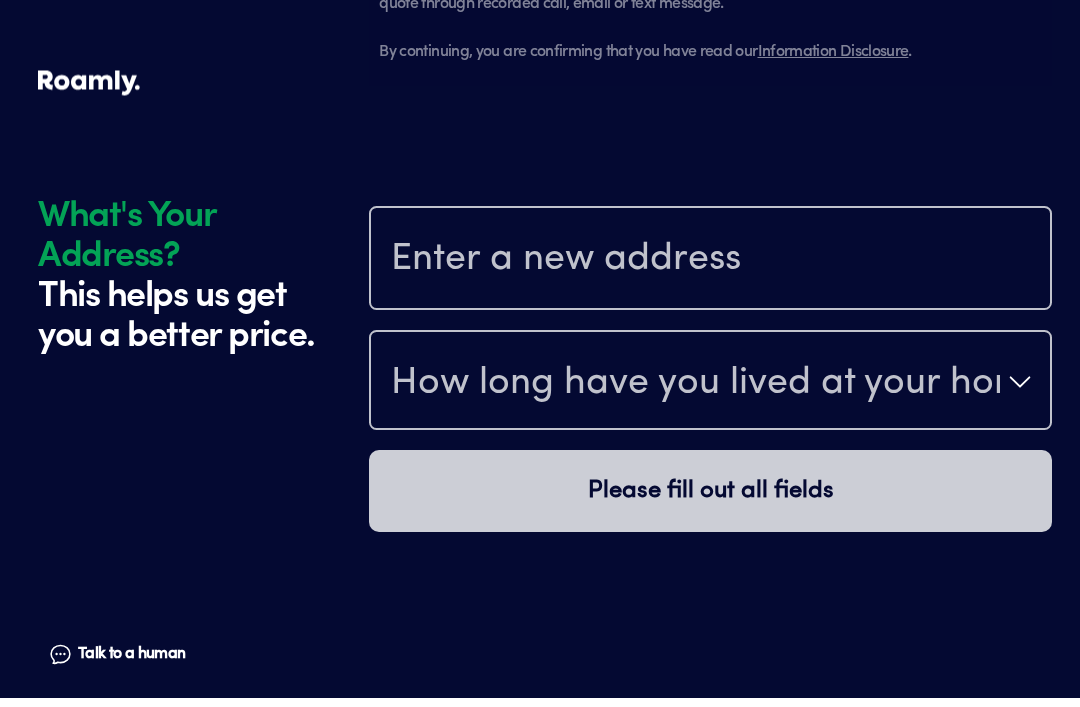 scroll, scrollTop: 2060, scrollLeft: 0, axis: vertical 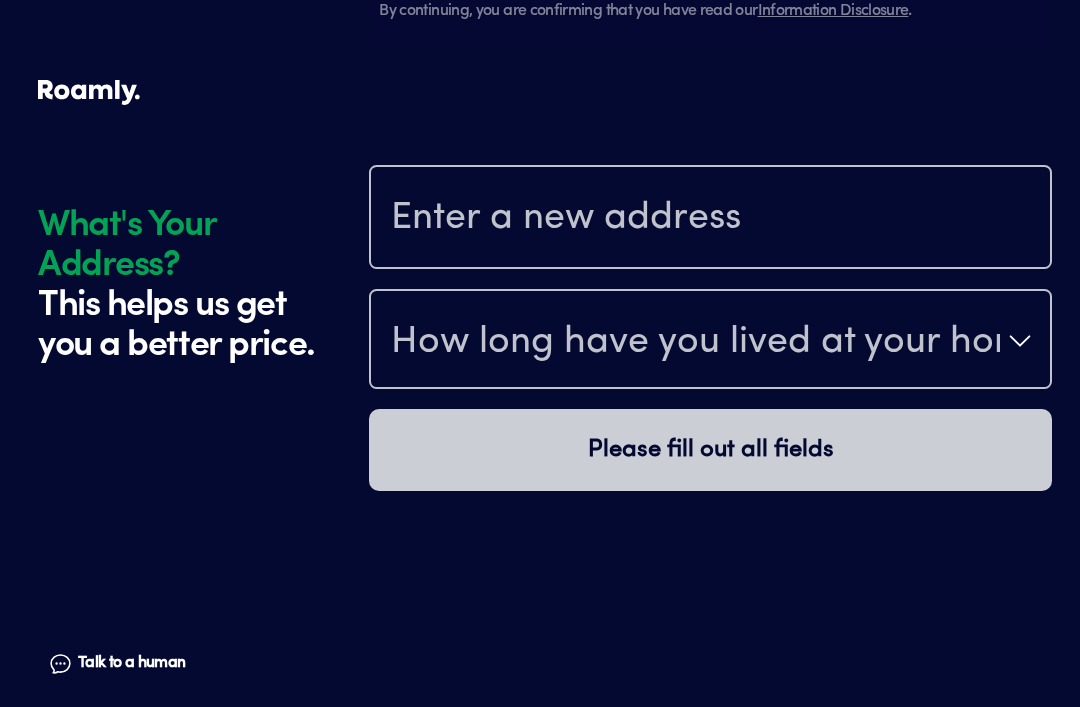 click on "Talk to a human" at bounding box center (131, 663) 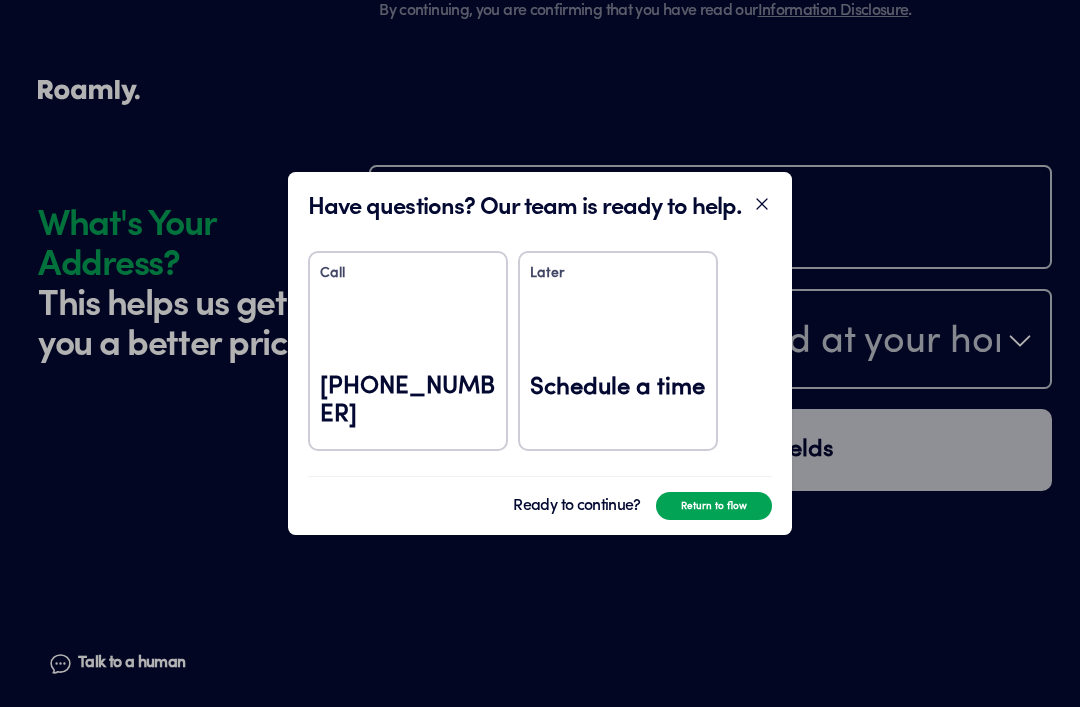 click on "Return to flow" at bounding box center [714, 506] 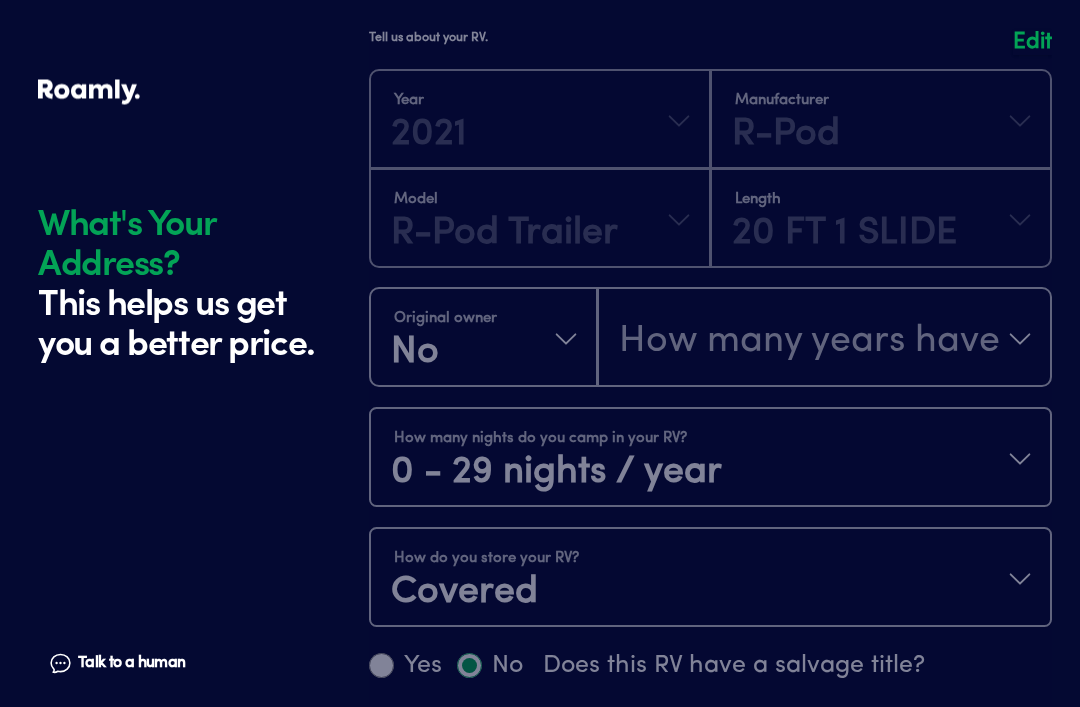 scroll, scrollTop: 699, scrollLeft: 0, axis: vertical 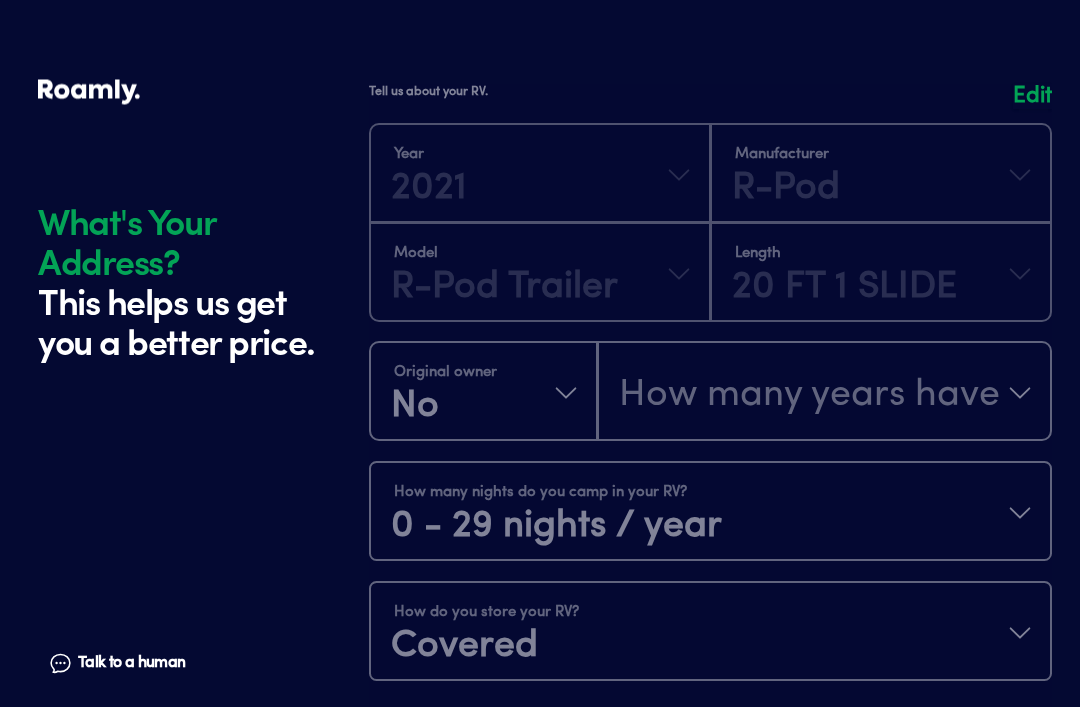 click at bounding box center (710, 422) 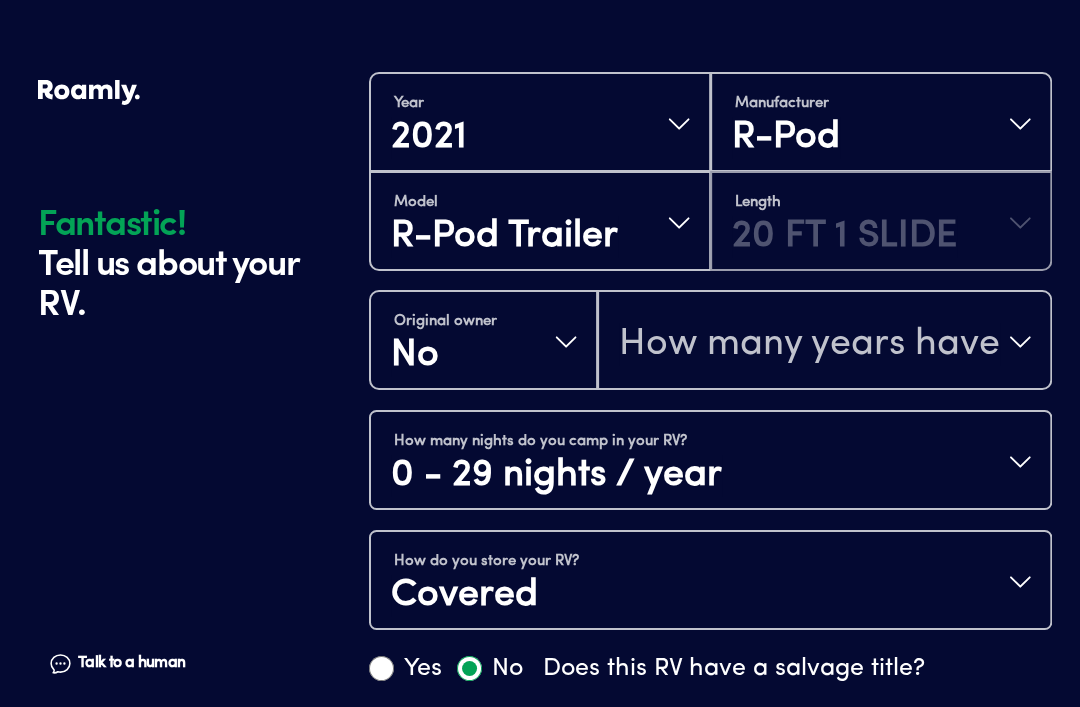 scroll, scrollTop: 590, scrollLeft: 0, axis: vertical 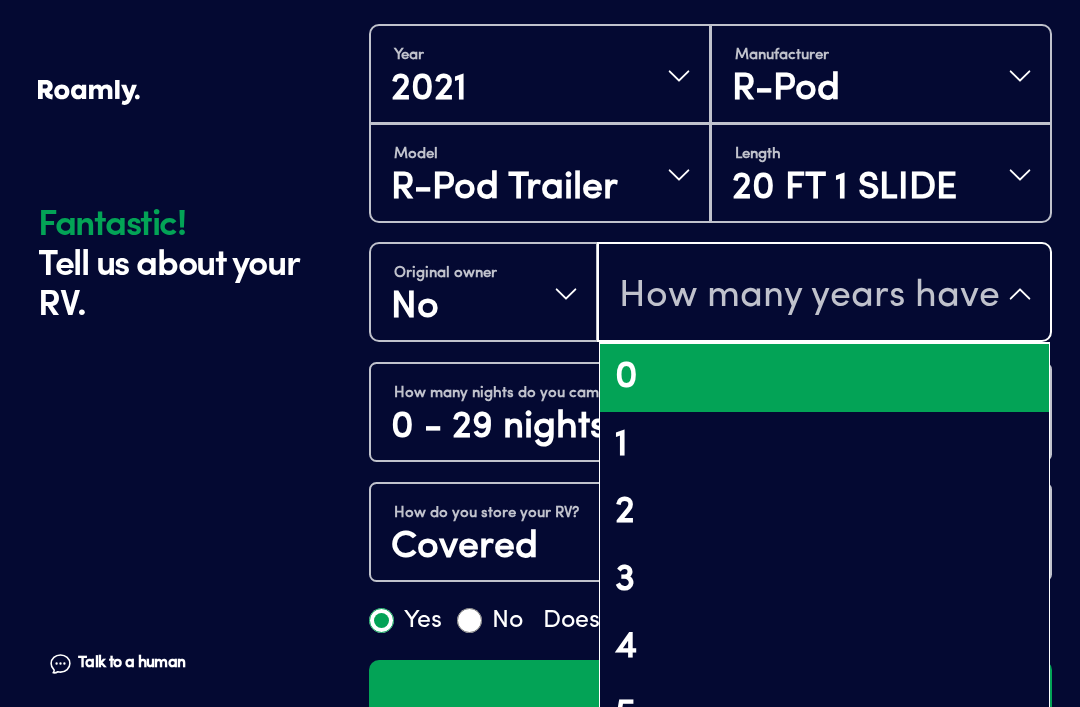 click on "0" at bounding box center (824, 378) 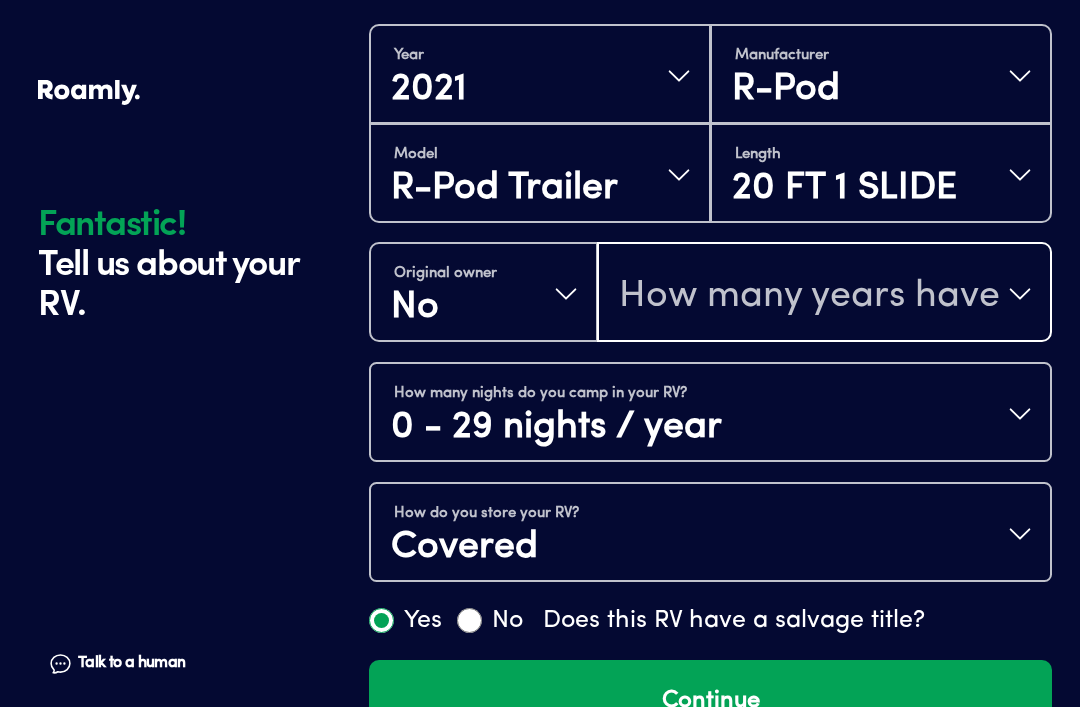 click on "0 - 29 nights / year" at bounding box center [556, 428] 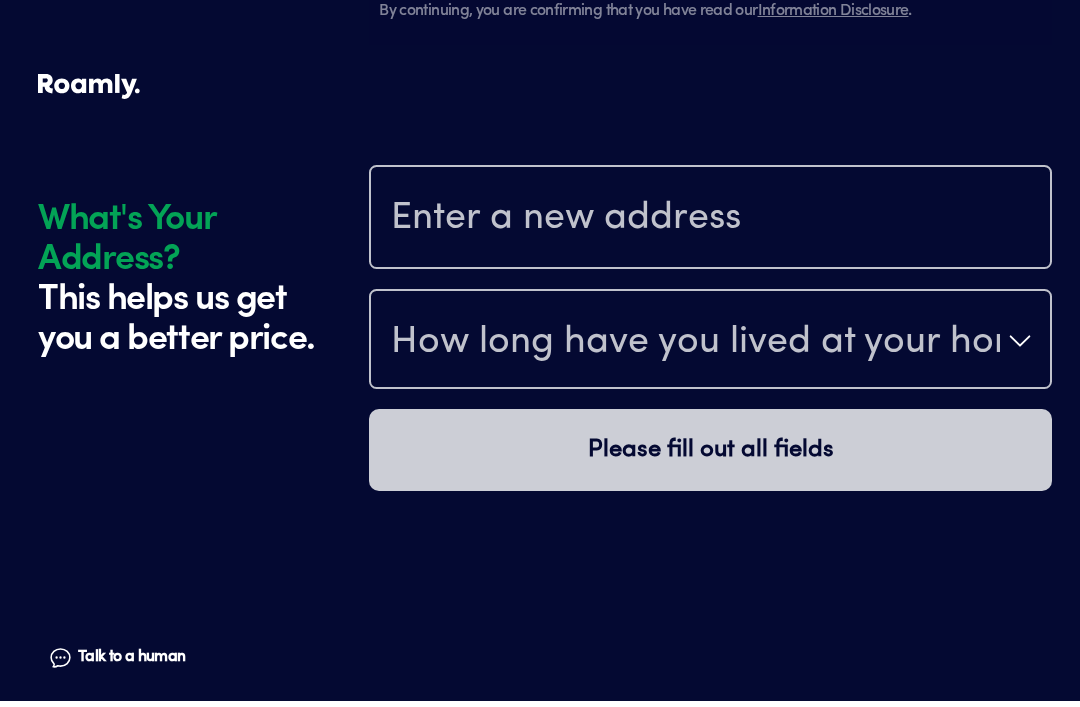 scroll, scrollTop: 2060, scrollLeft: 0, axis: vertical 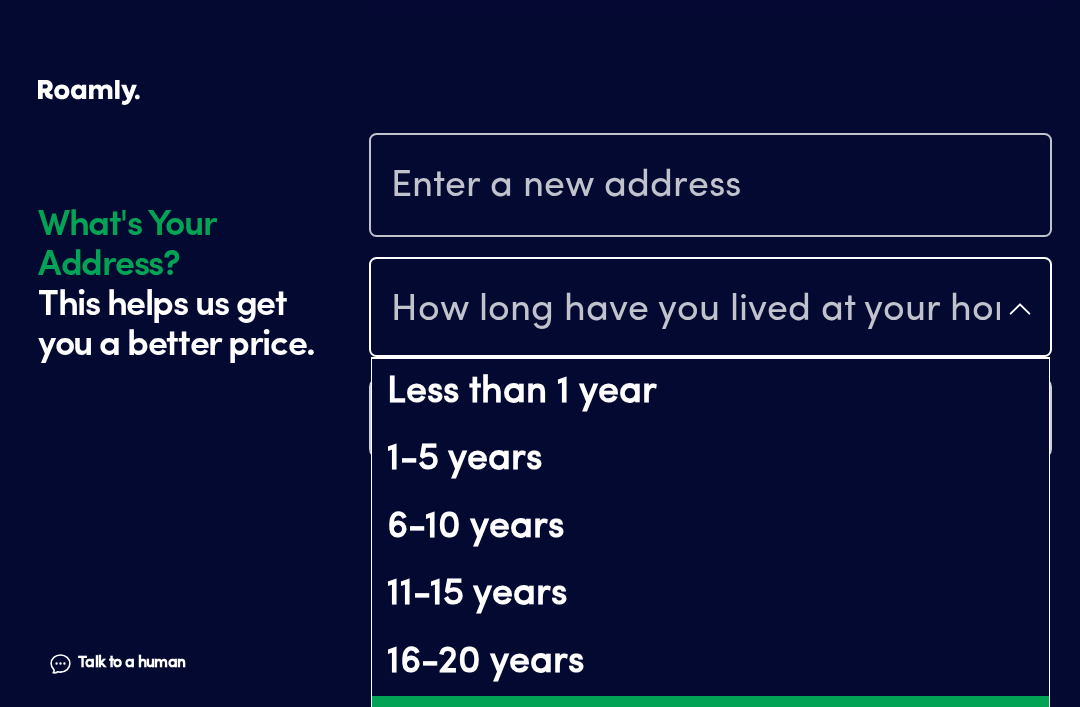 click on "Over 20 years" at bounding box center [710, 730] 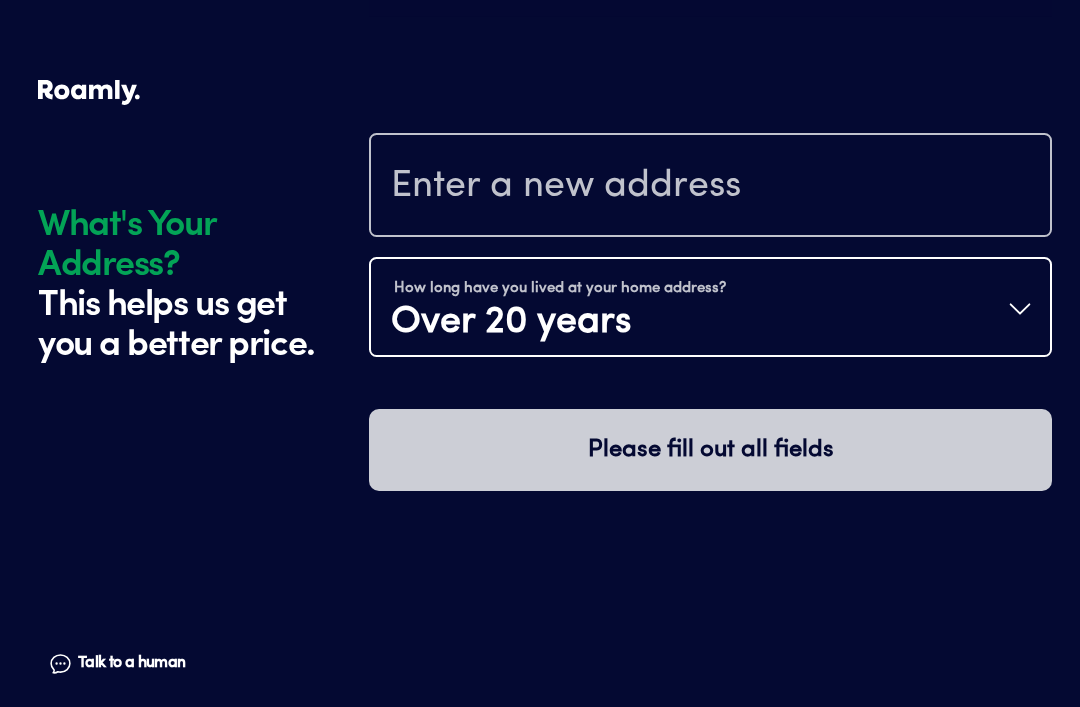 scroll, scrollTop: 0, scrollLeft: 0, axis: both 